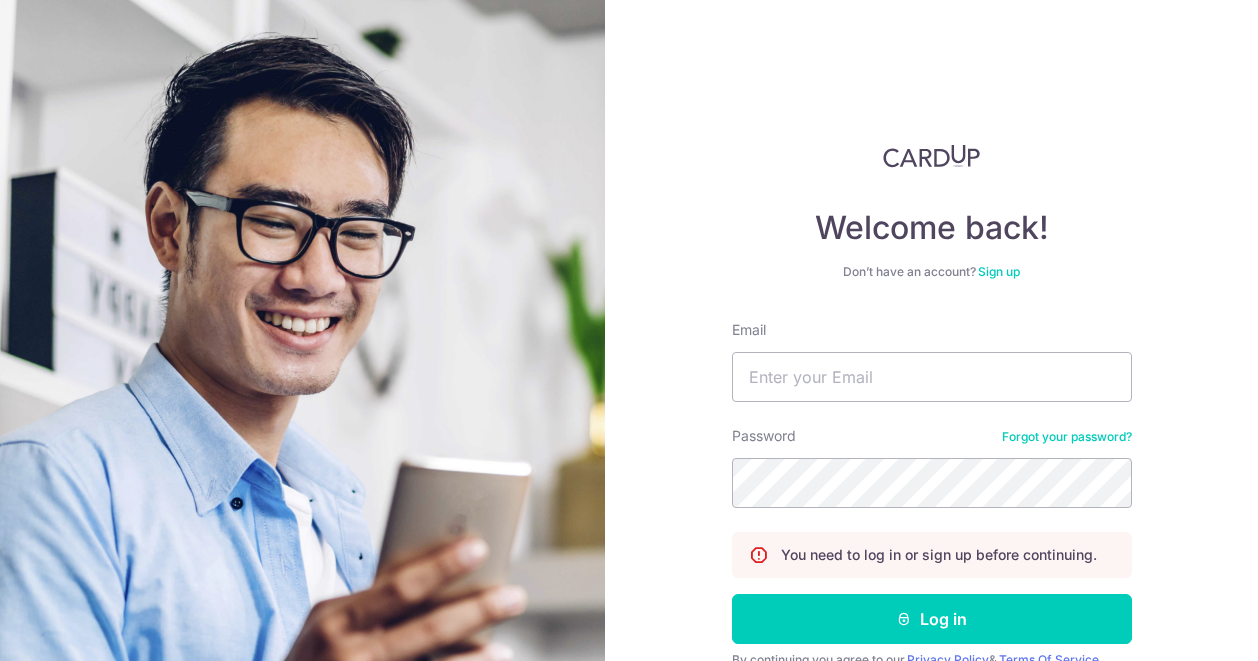 scroll, scrollTop: 0, scrollLeft: 0, axis: both 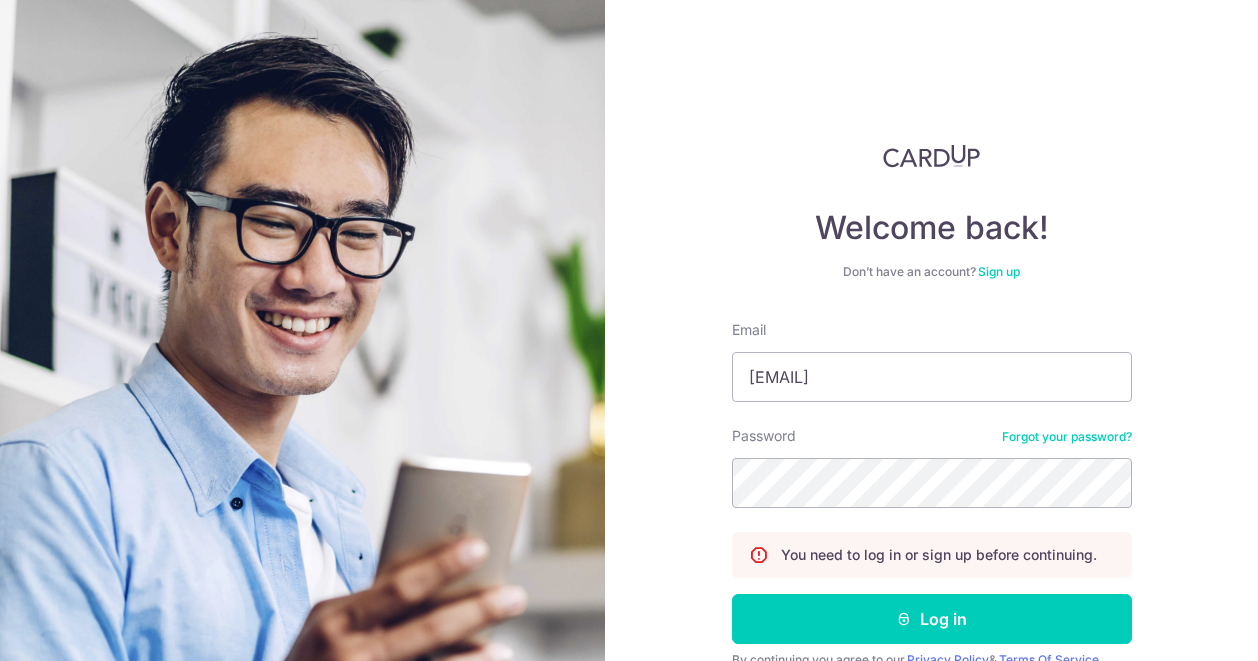 type on "kerine.tan@fil.com" 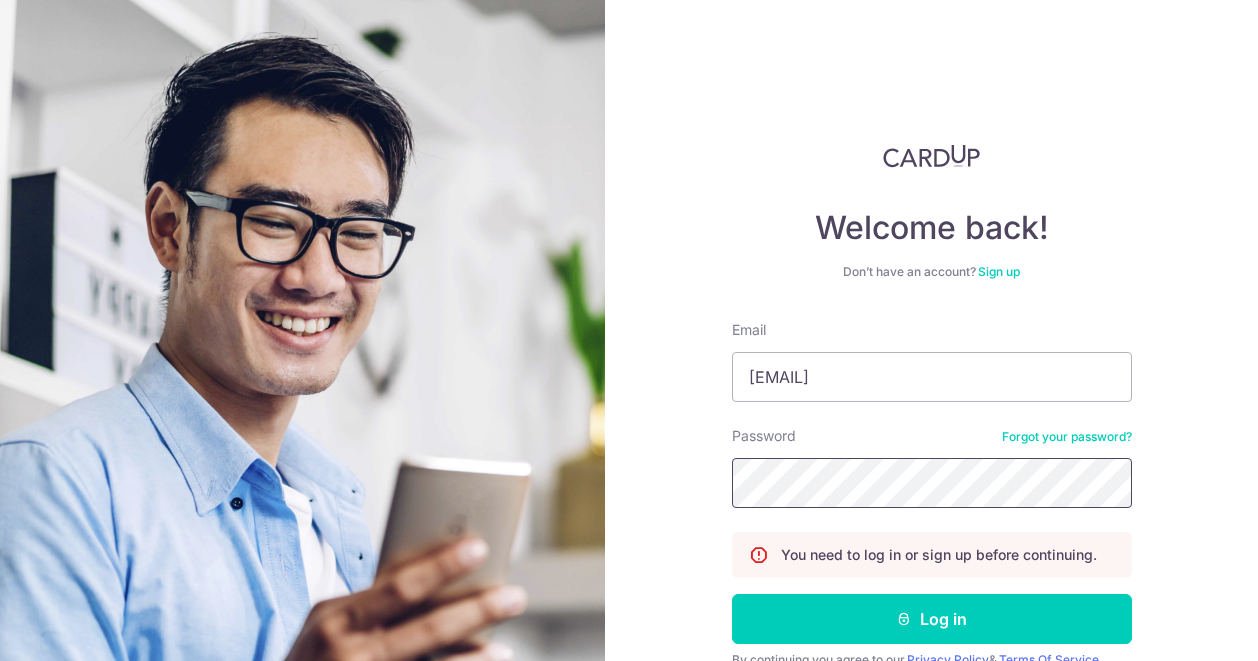 click on "Log in" at bounding box center [932, 619] 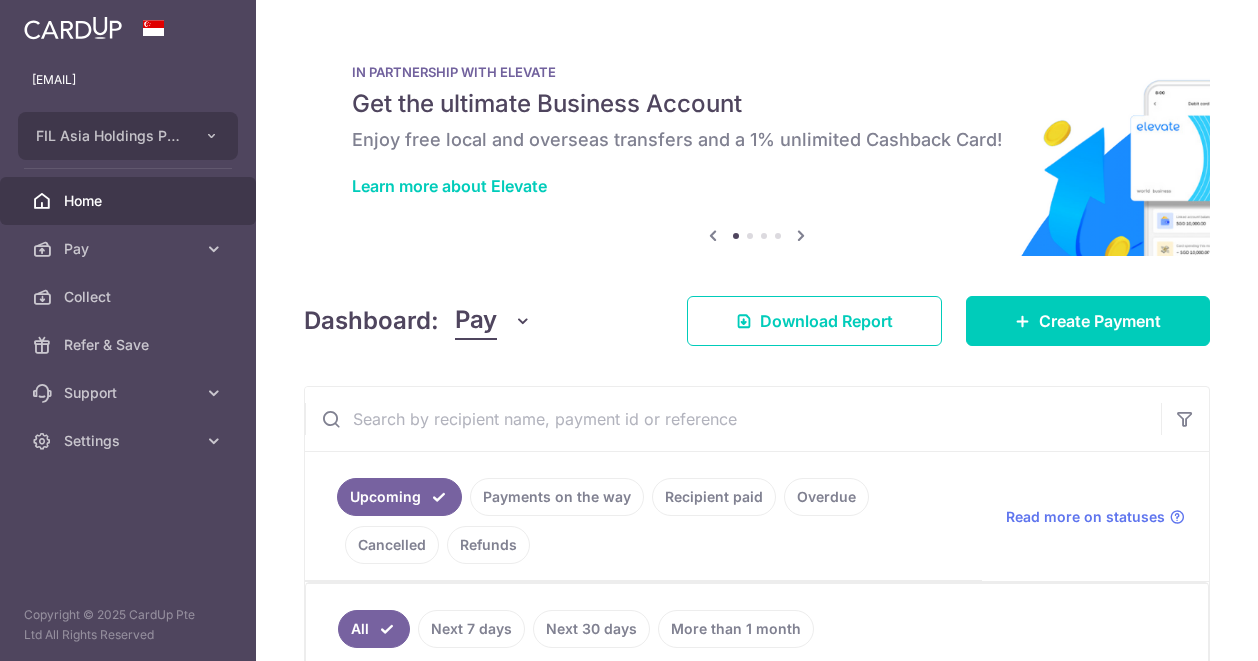 scroll, scrollTop: 0, scrollLeft: 0, axis: both 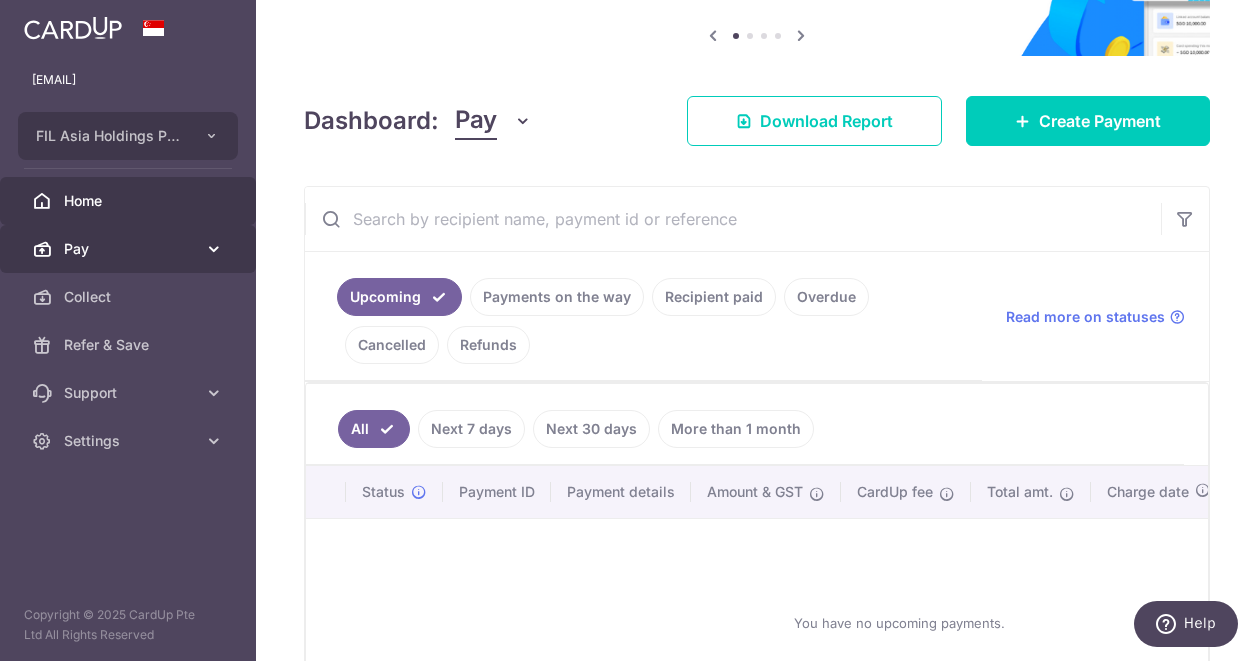 click on "Pay" at bounding box center (130, 249) 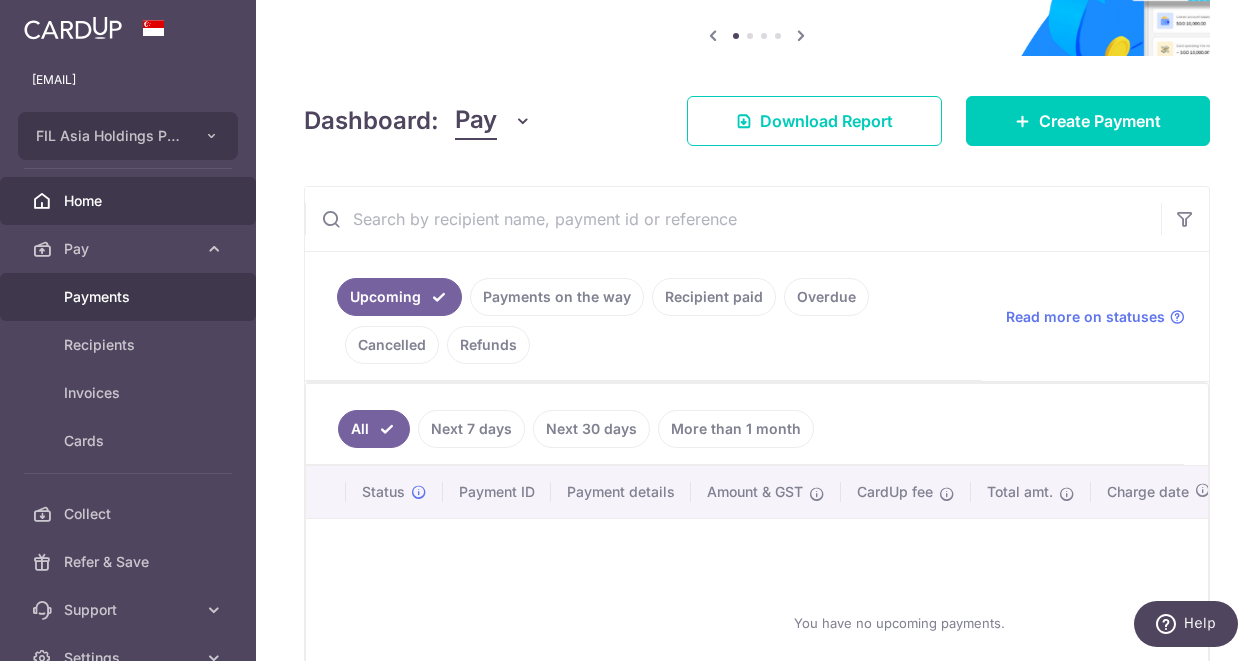 click on "Payments" at bounding box center (130, 297) 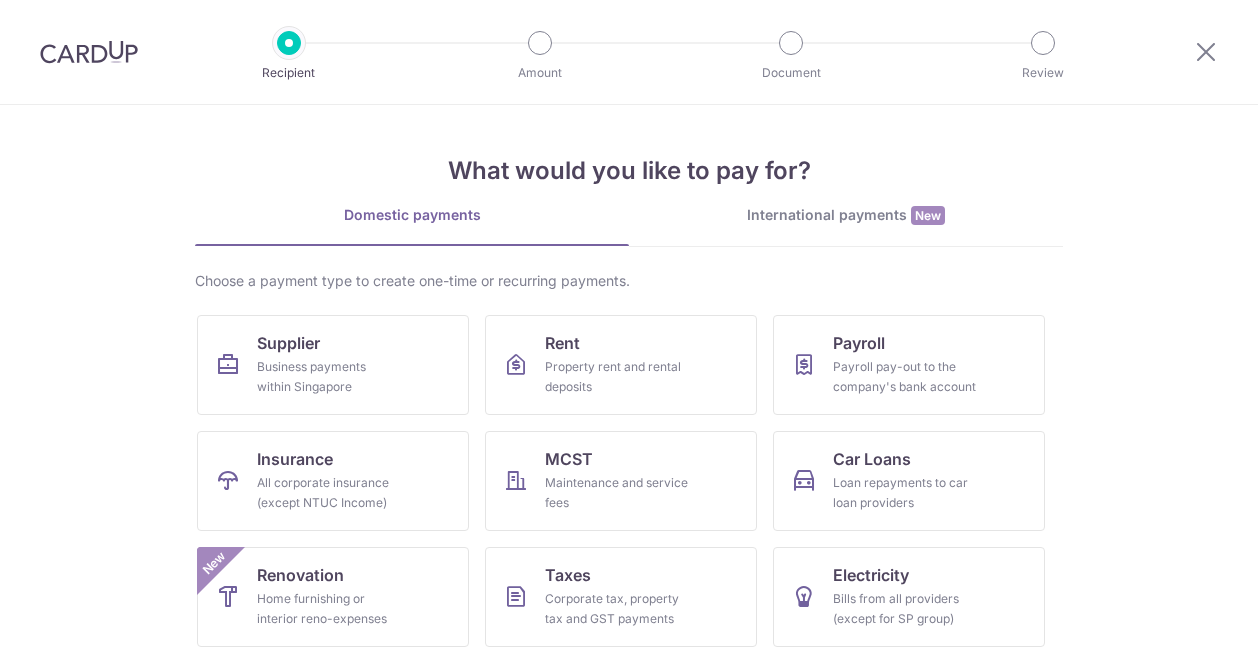 scroll, scrollTop: 0, scrollLeft: 0, axis: both 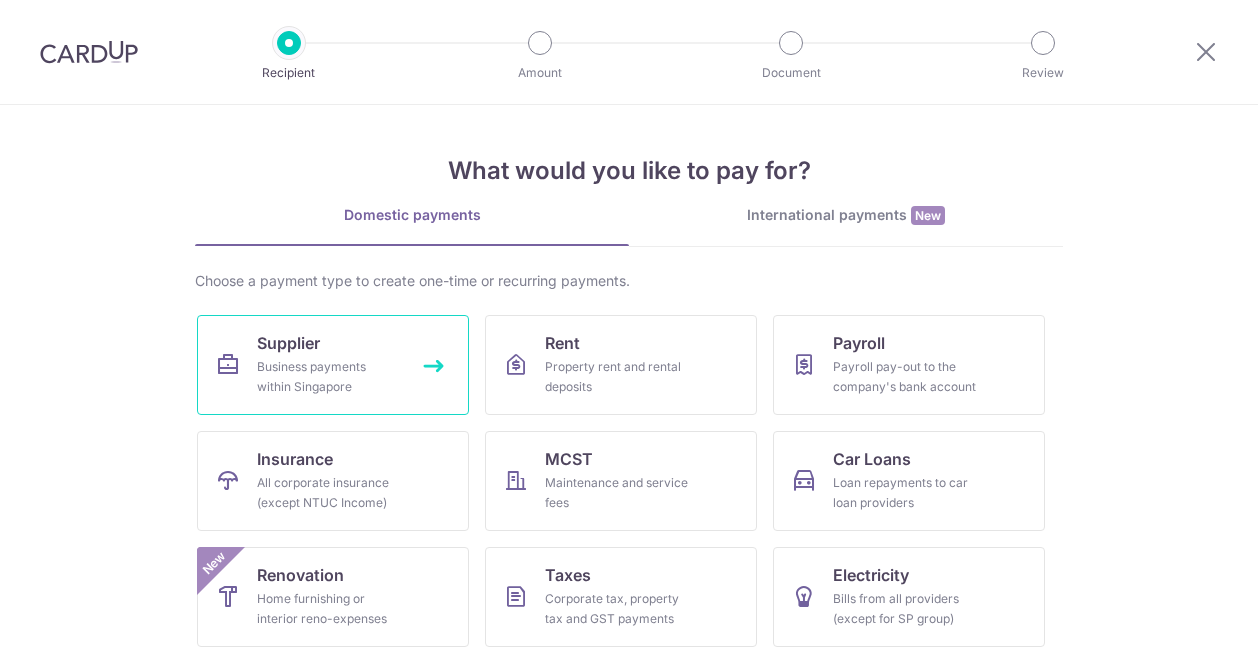 click on "Supplier Business payments within Singapore" at bounding box center (333, 365) 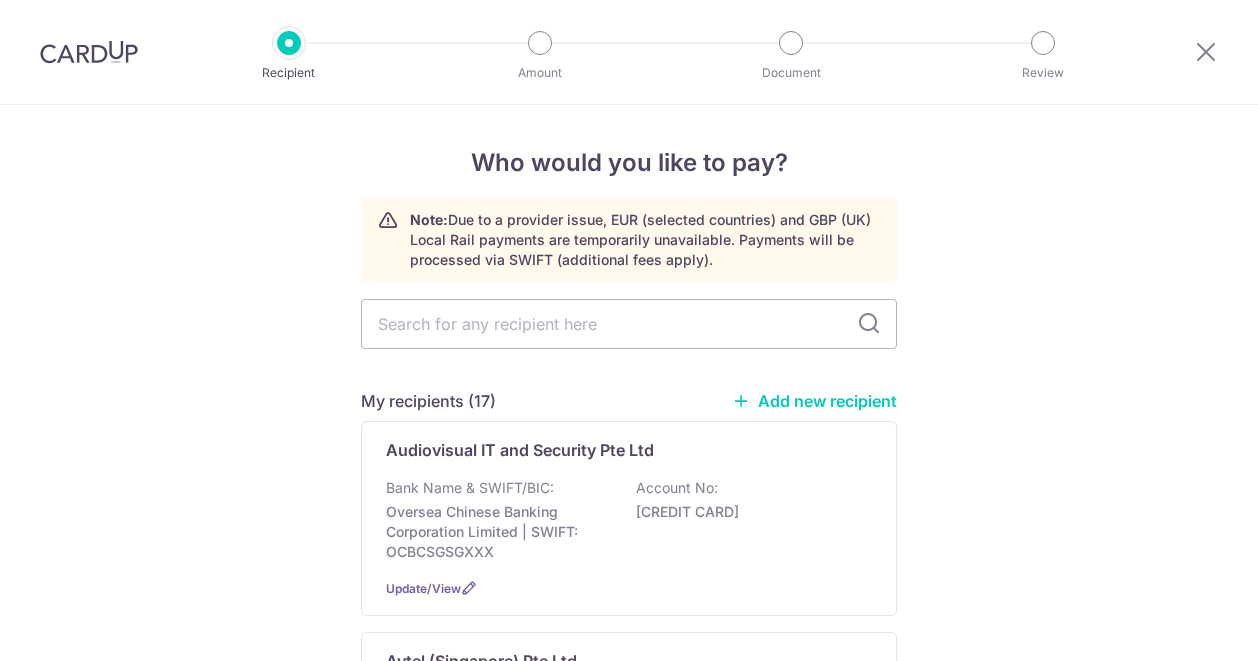 scroll, scrollTop: 0, scrollLeft: 0, axis: both 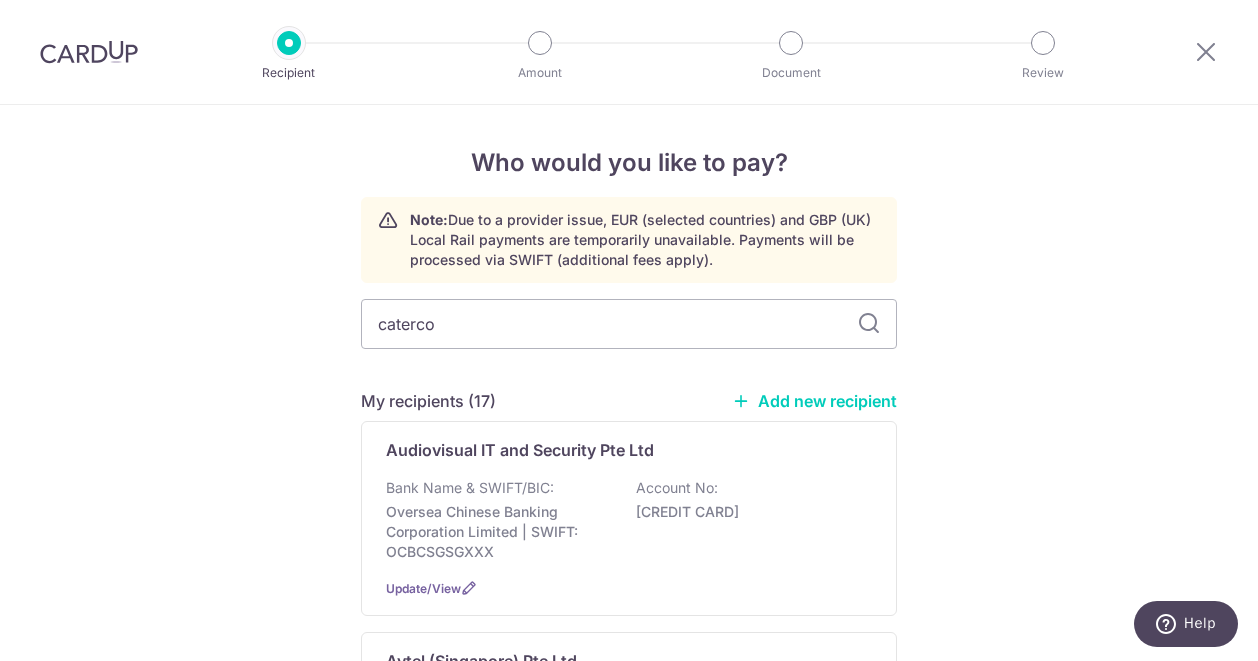 type on "caterco" 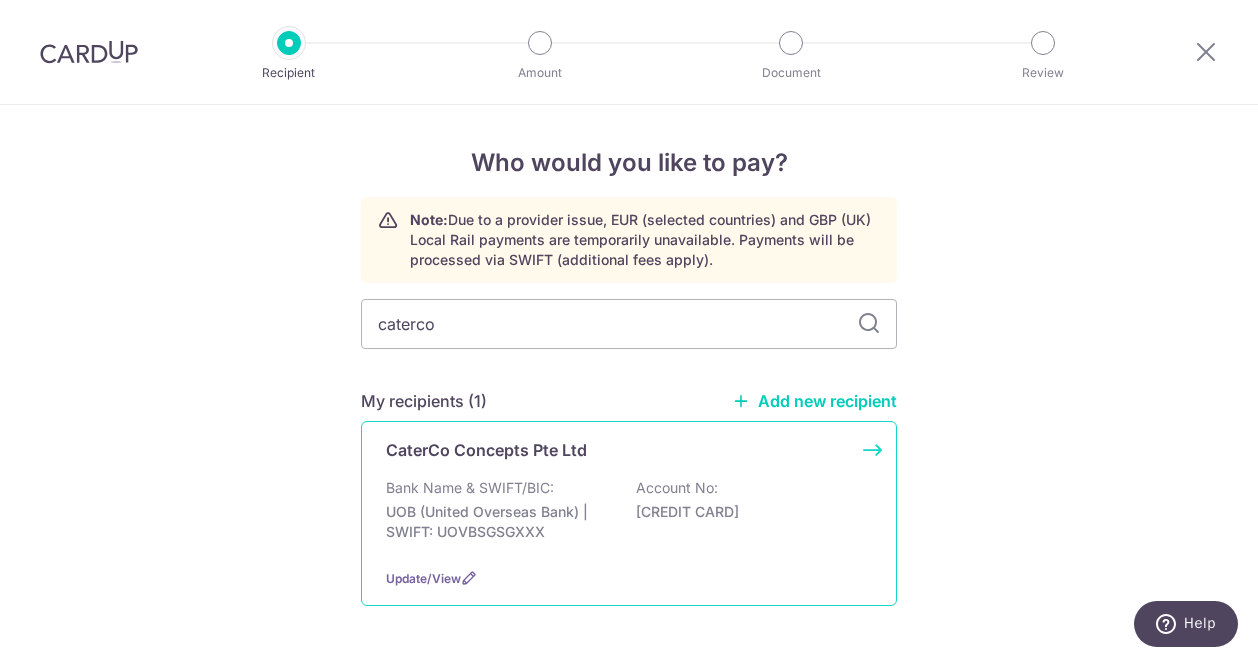 click on "CaterCo Concepts Pte Ltd" at bounding box center [486, 450] 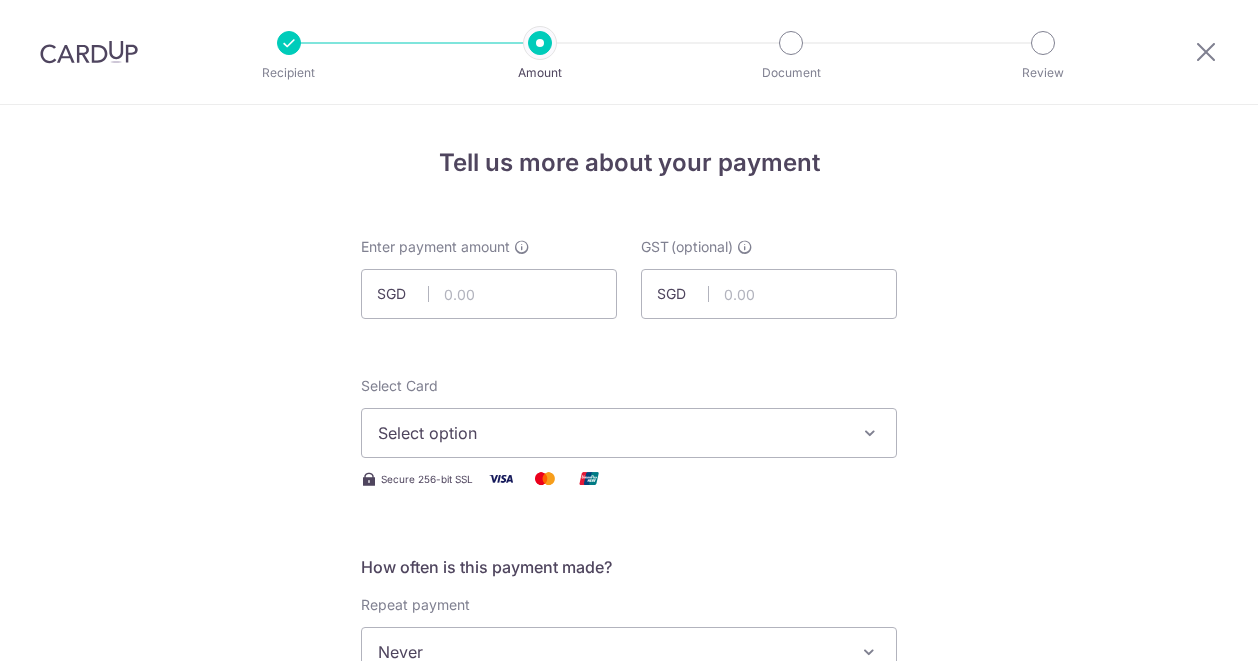 scroll, scrollTop: 0, scrollLeft: 0, axis: both 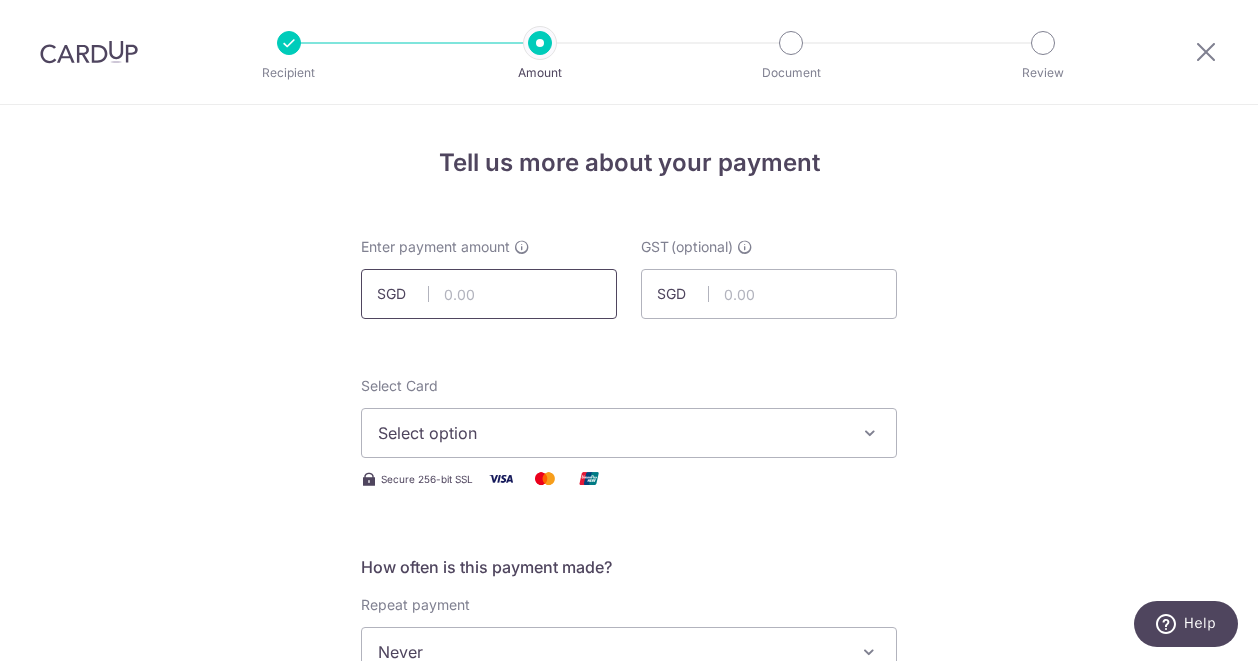 click at bounding box center [489, 294] 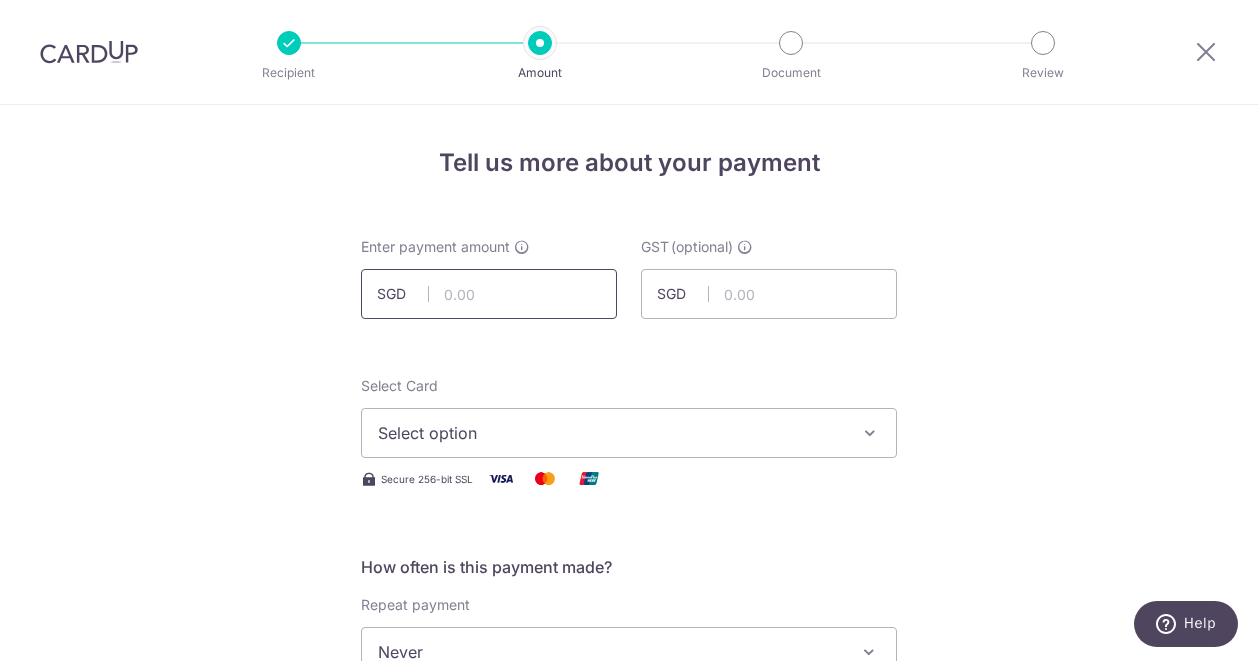 click at bounding box center (489, 294) 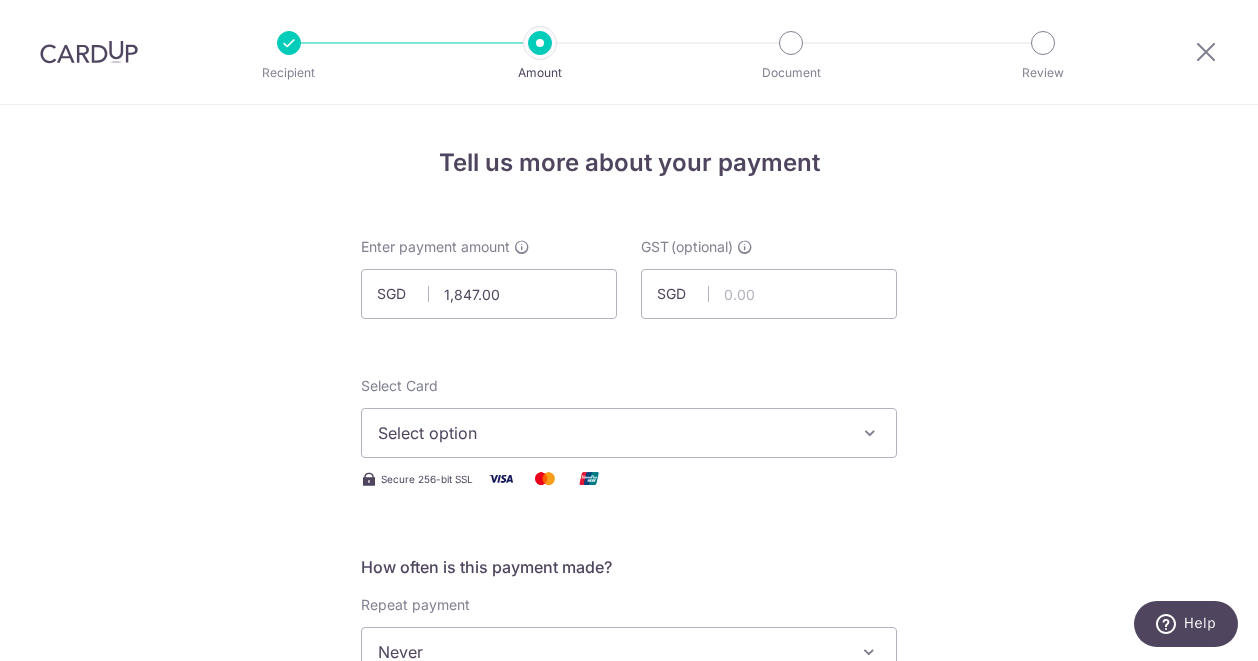 click on "Select option" at bounding box center (611, 433) 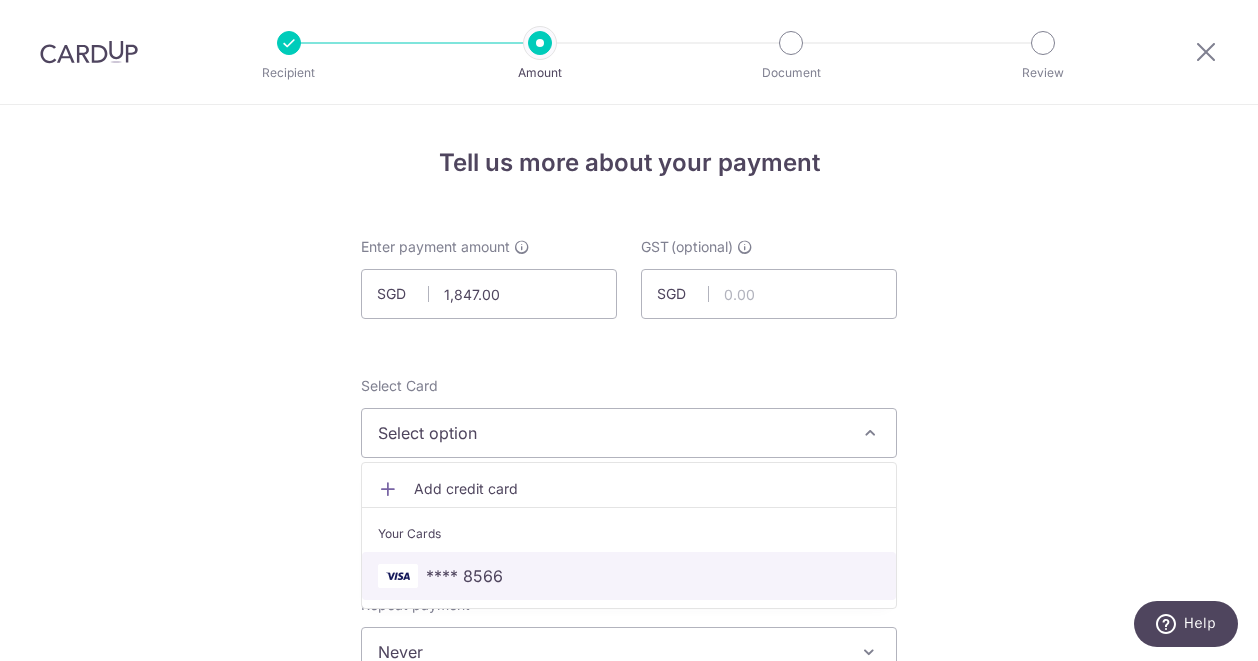 click on "**** 8566" at bounding box center (464, 576) 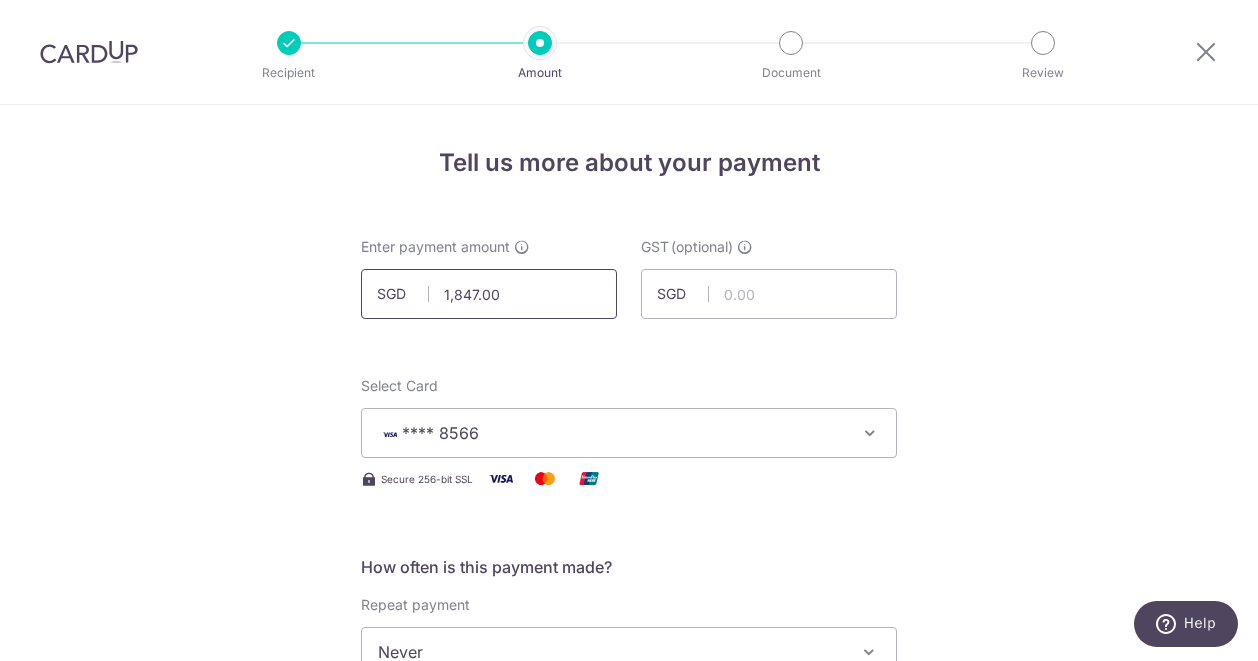click on "1,847.00" at bounding box center (489, 294) 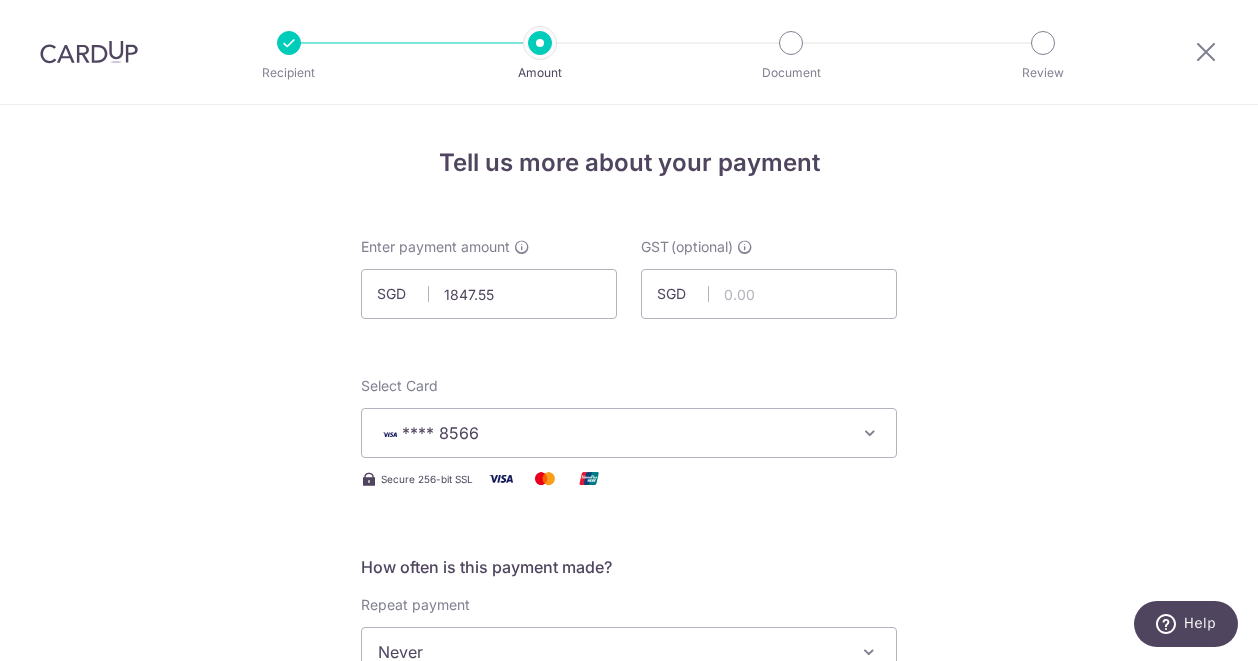 type on "1,847.55" 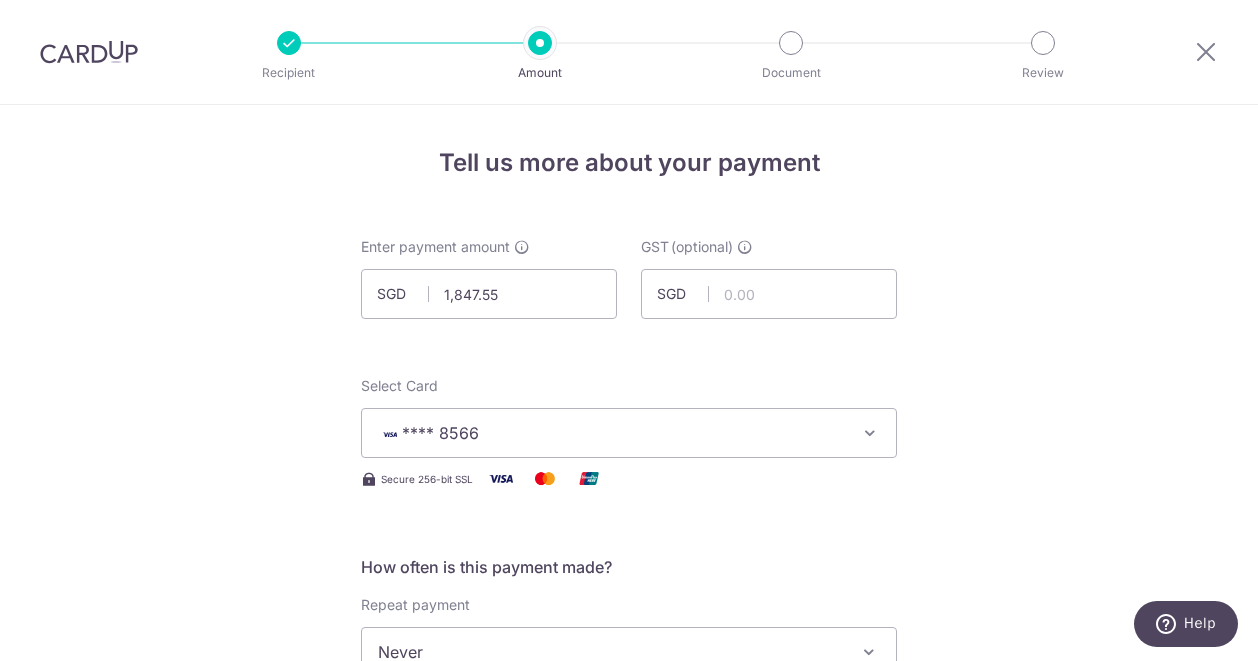 click on "Tell us more about your payment
Enter payment amount
SGD
1,847.55
1847.55
GST
(optional)
SGD
Select Card
**** 8566
Add credit card
Your Cards
**** 8566
Secure 256-bit SSL
Text" at bounding box center (629, 914) 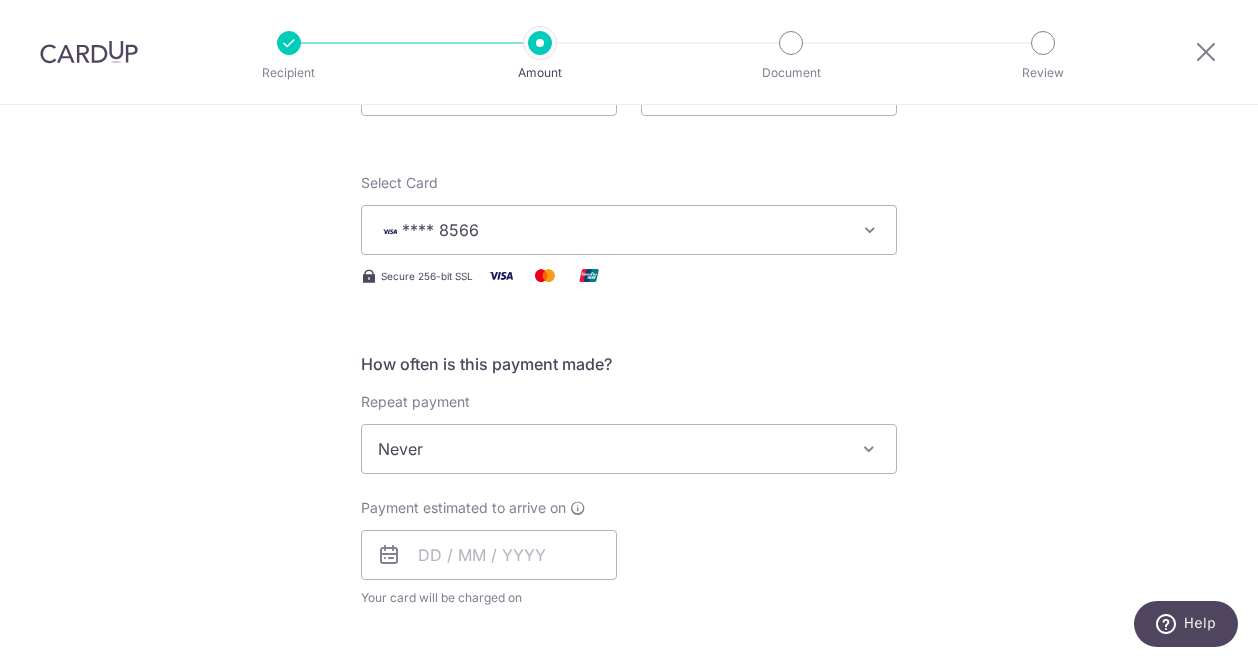 scroll, scrollTop: 266, scrollLeft: 0, axis: vertical 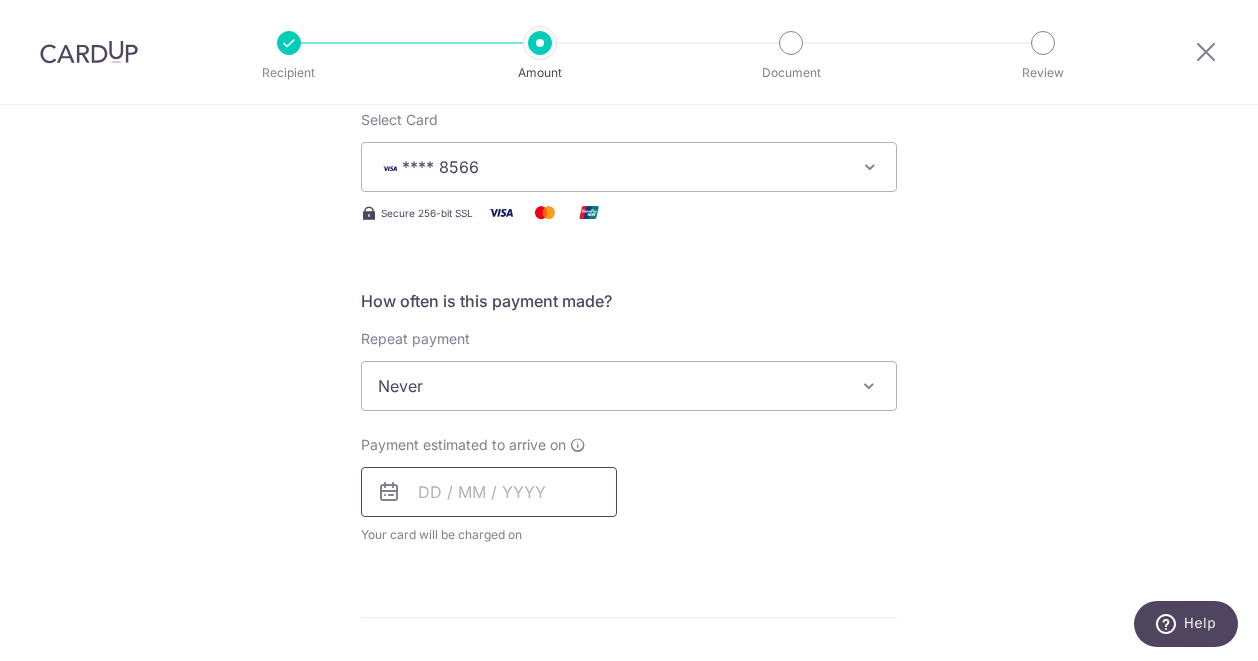 click at bounding box center [489, 492] 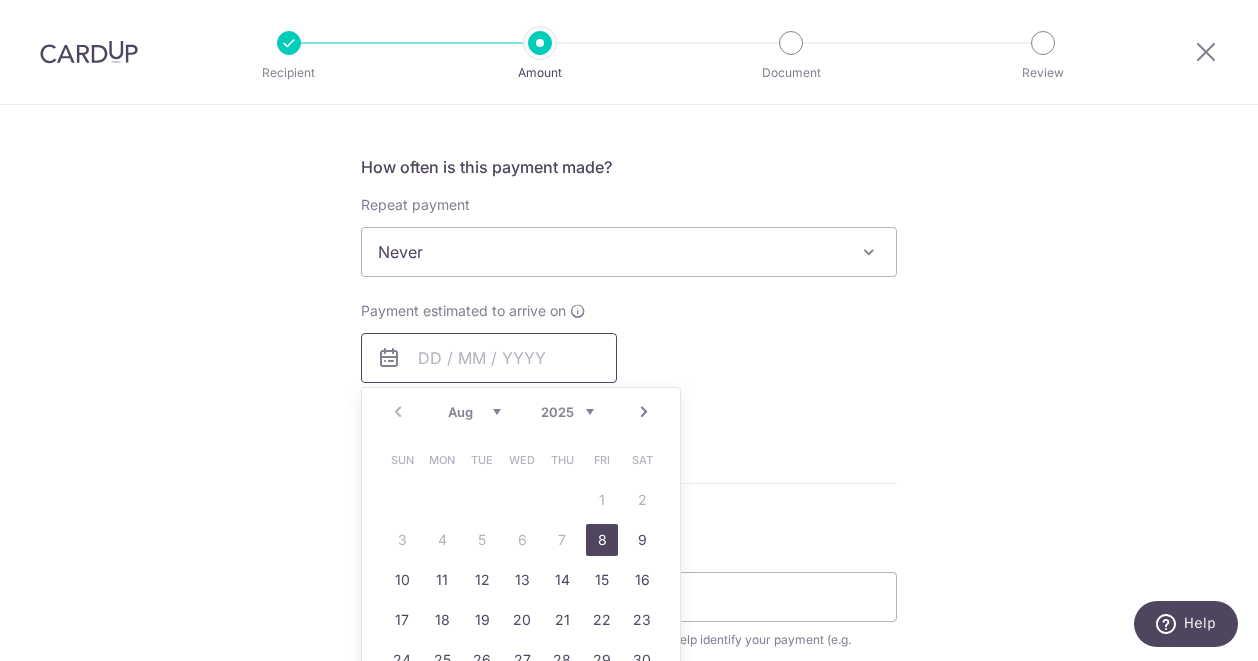 scroll, scrollTop: 433, scrollLeft: 0, axis: vertical 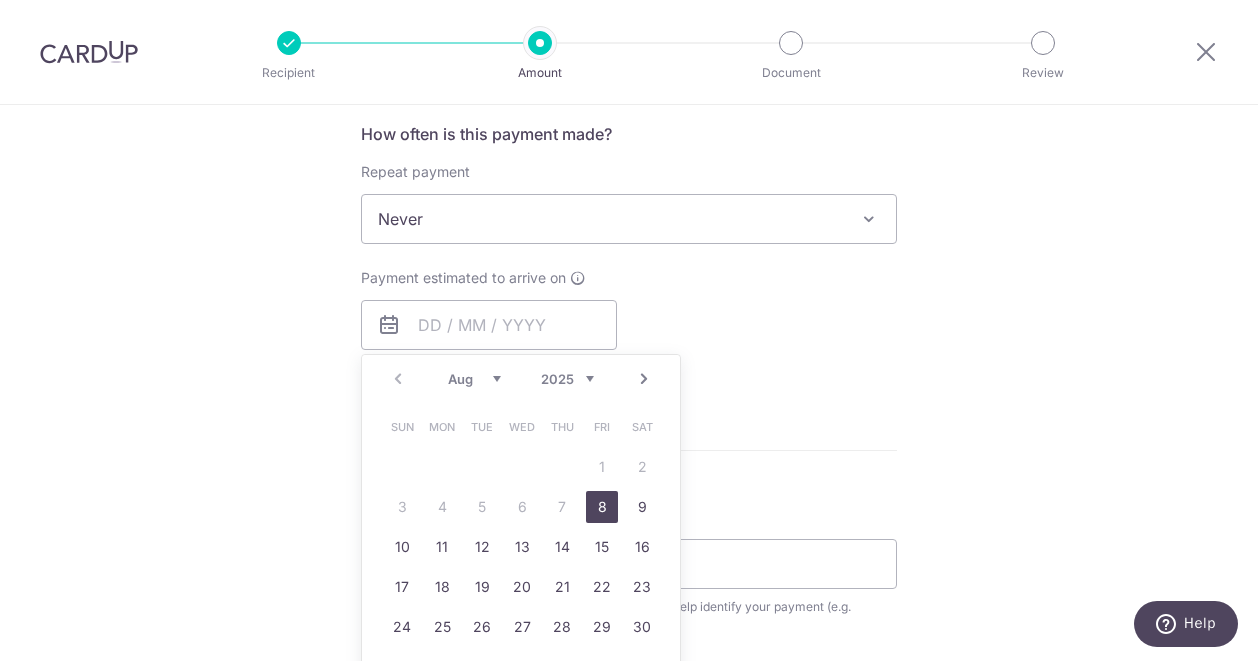 click on "8" at bounding box center [602, 507] 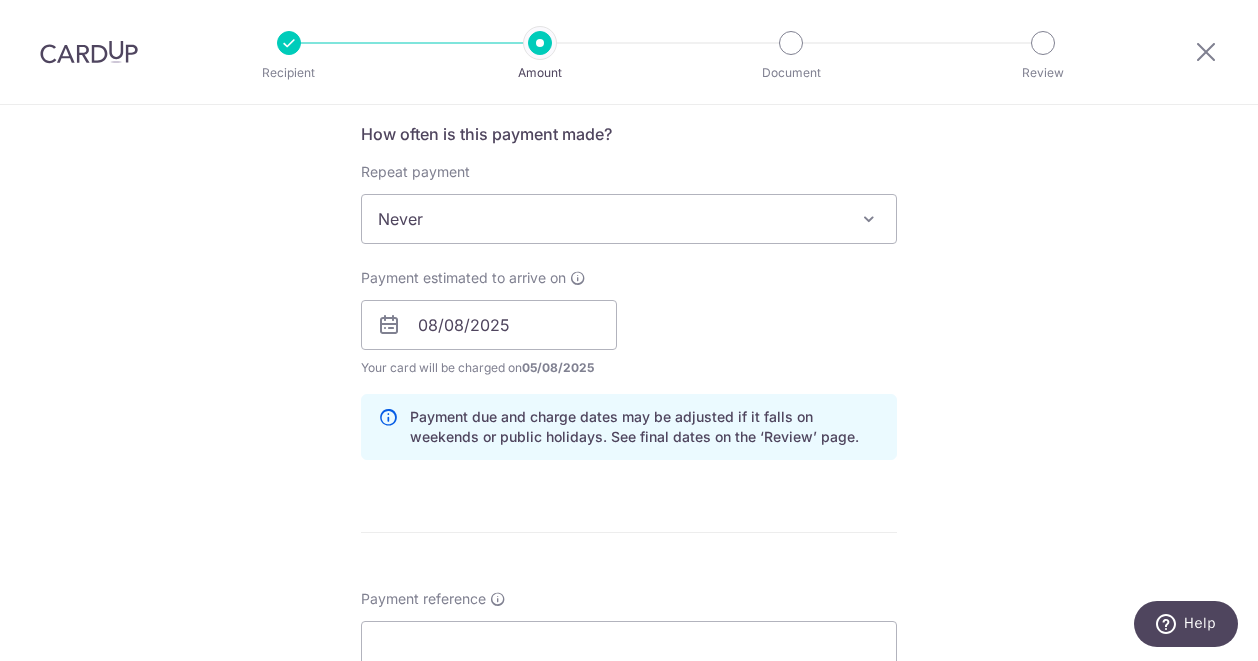 click on "Payment estimated to arrive on
08/08/2025
Prev Next Aug Sep Oct Nov Dec 2025 2026 2027 2028 2029 2030 2031 2032 2033 2034 2035 Sun Mon Tue Wed Thu Fri Sat           1 2 3 4 5 6 7 8 9 10 11 12 13 14 15 16 17 18 19 20 21 22 23 24 25 26 27 28 29 30 31
Your card will be charged on  05/08/2025  for the first payment
* If your payment is funded by  9:00am SGT on Wednesday 06/08/2025
06/08/2025
No. of Payments" at bounding box center [629, 323] 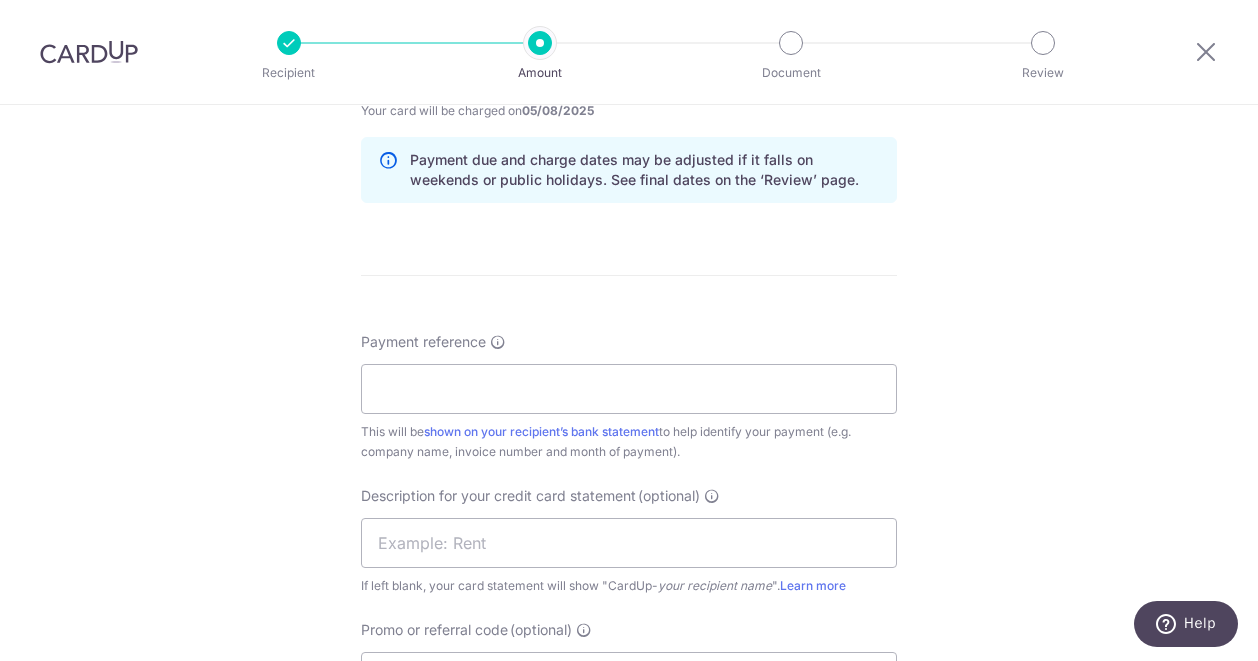 scroll, scrollTop: 700, scrollLeft: 0, axis: vertical 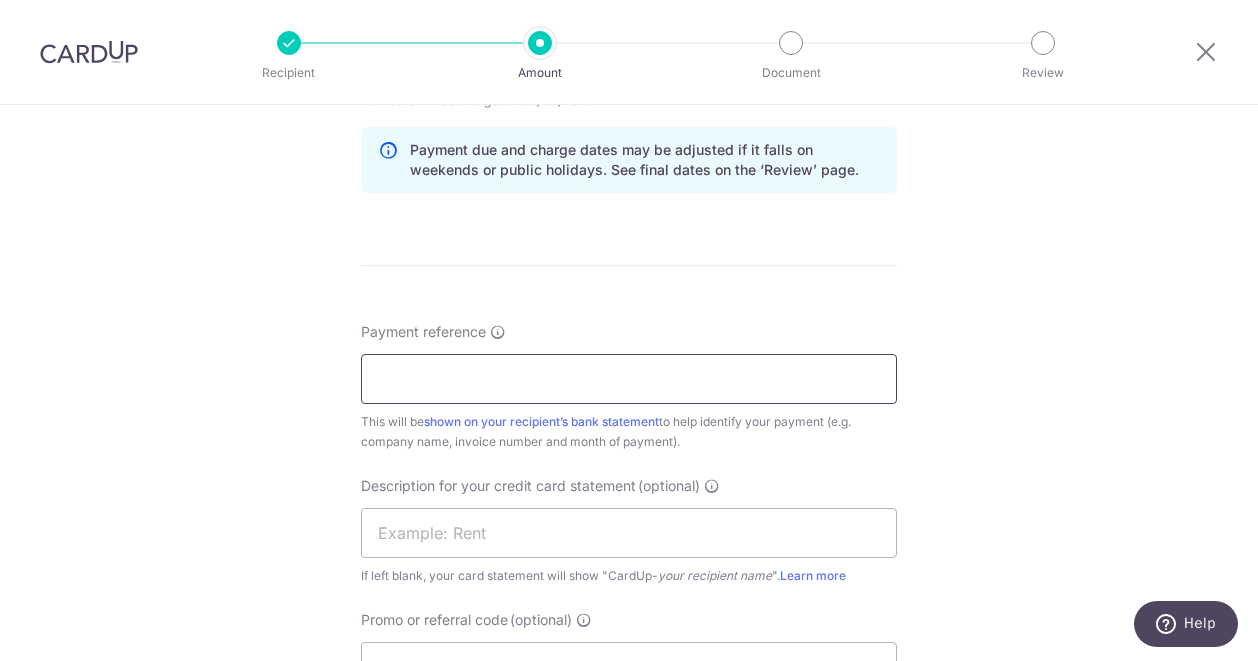 click on "Payment reference" at bounding box center [629, 379] 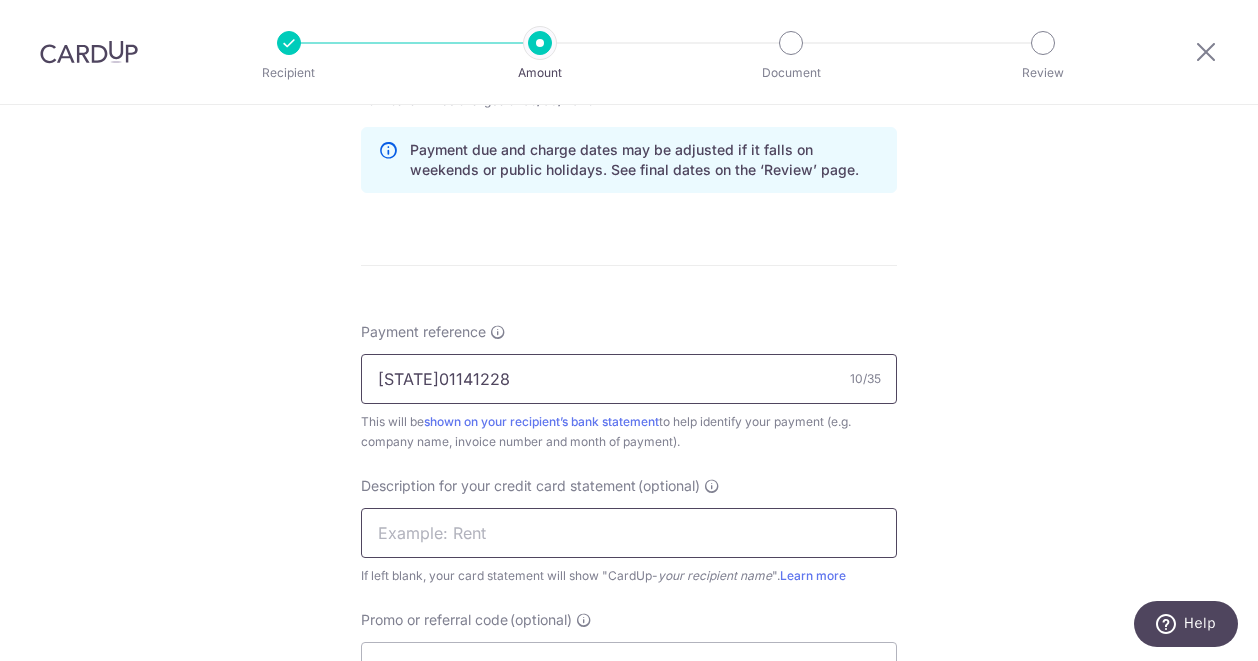 type on "[LICENSE]" 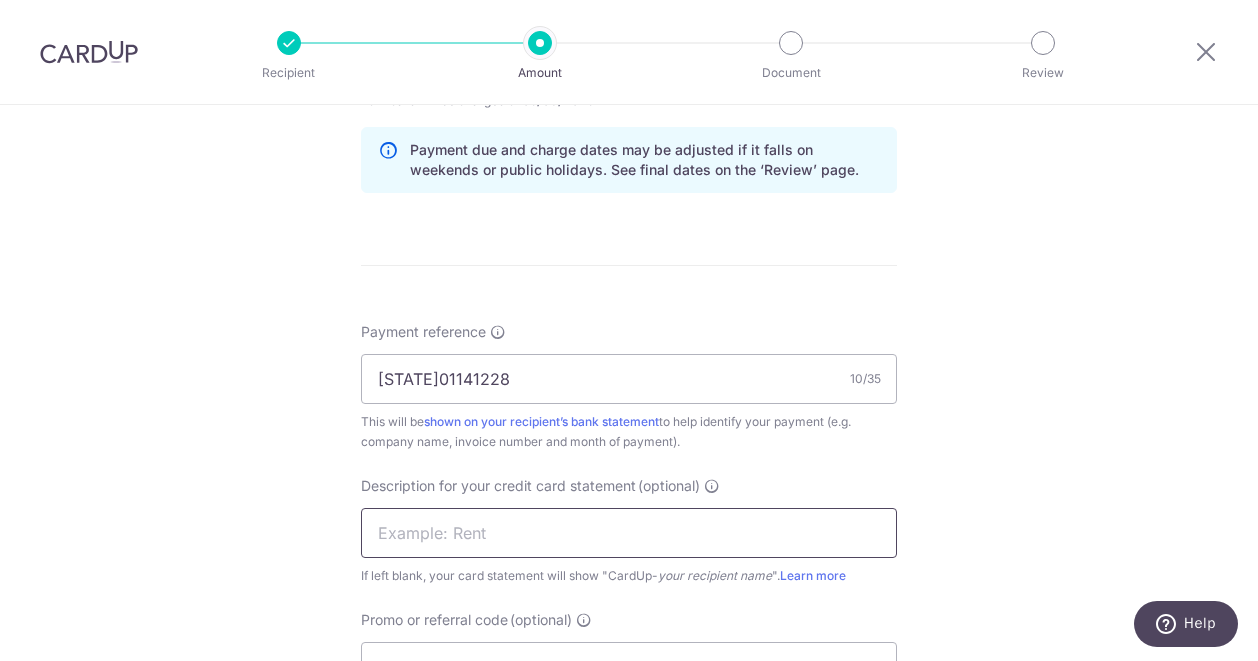 click at bounding box center [629, 533] 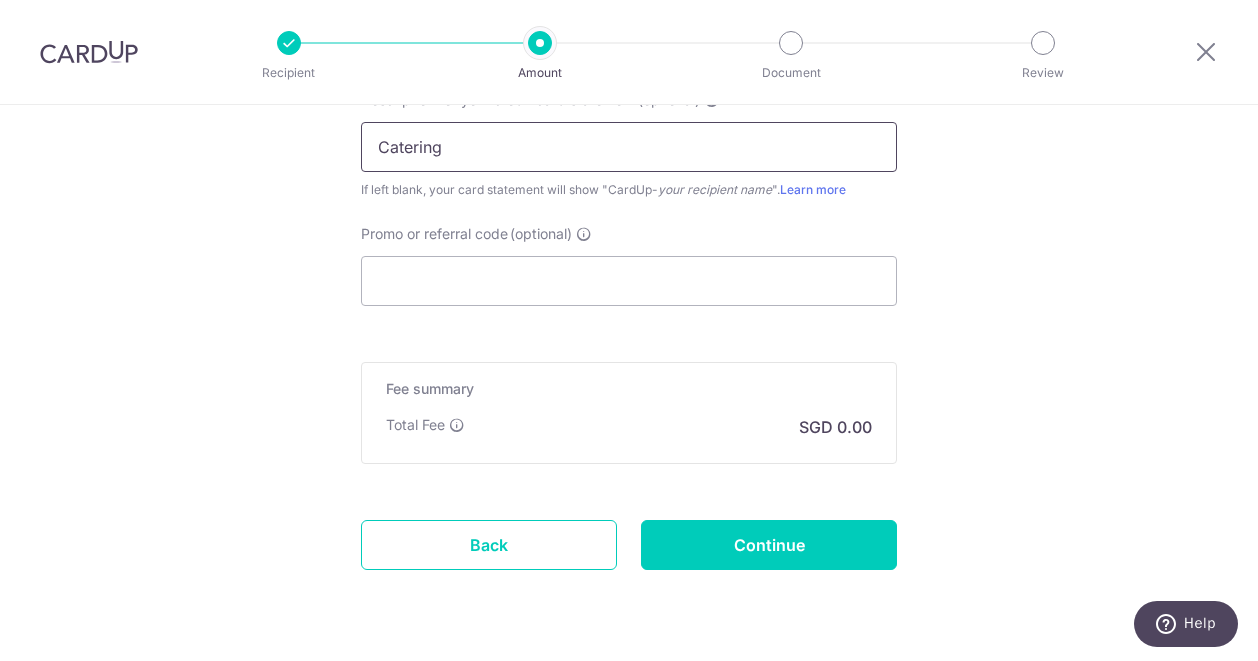 scroll, scrollTop: 1100, scrollLeft: 0, axis: vertical 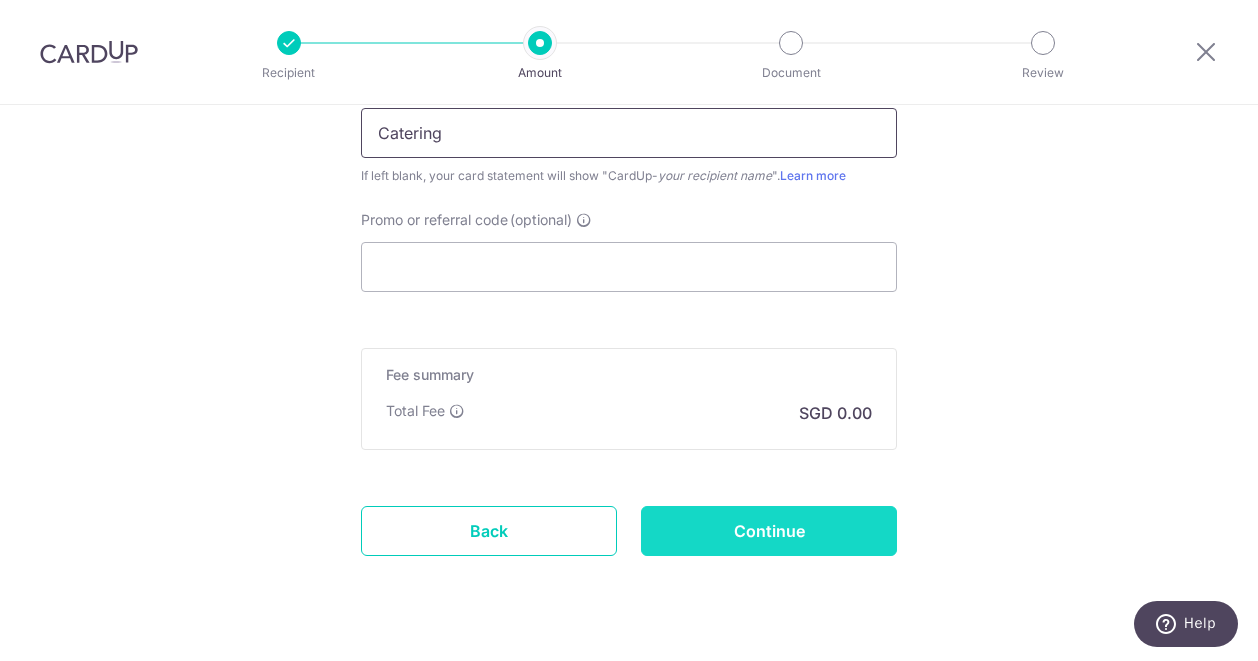type on "Catering" 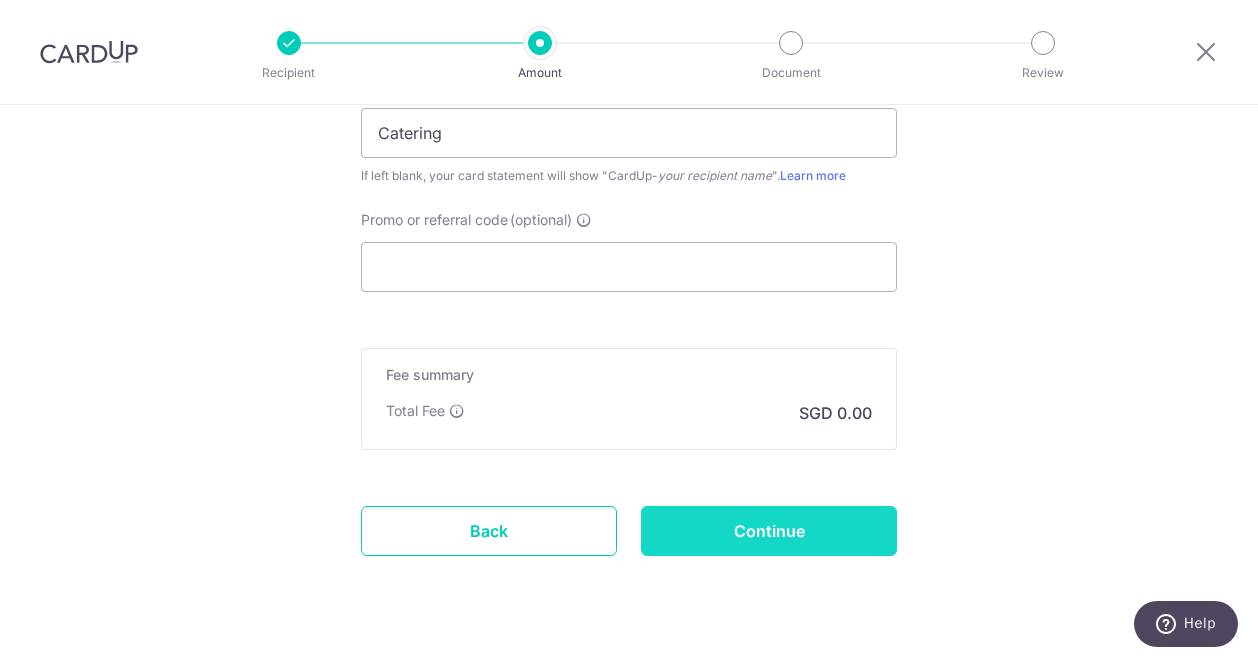 click on "Continue" at bounding box center [769, 531] 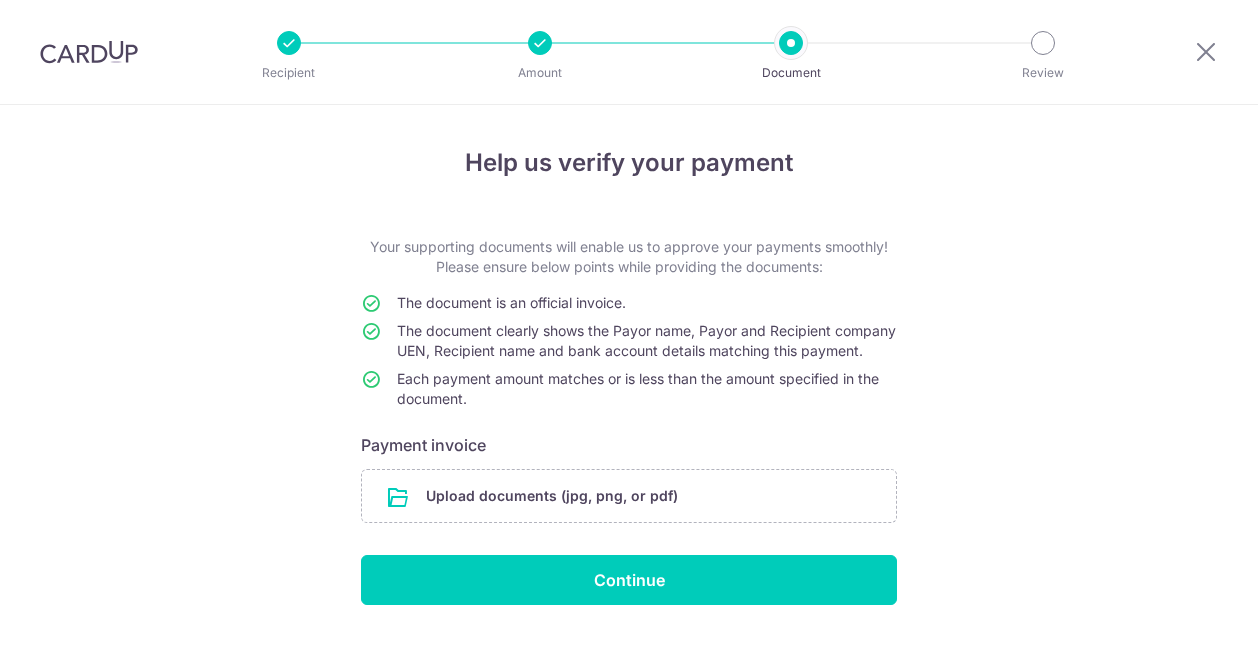 scroll, scrollTop: 0, scrollLeft: 0, axis: both 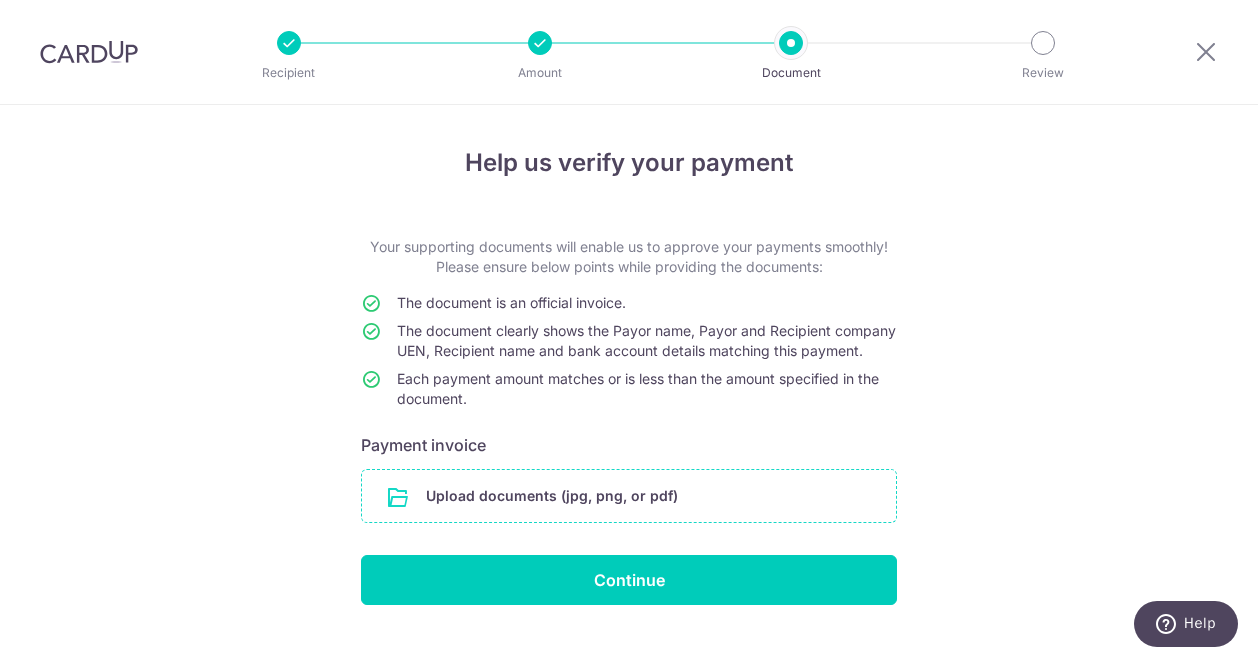click at bounding box center (629, 496) 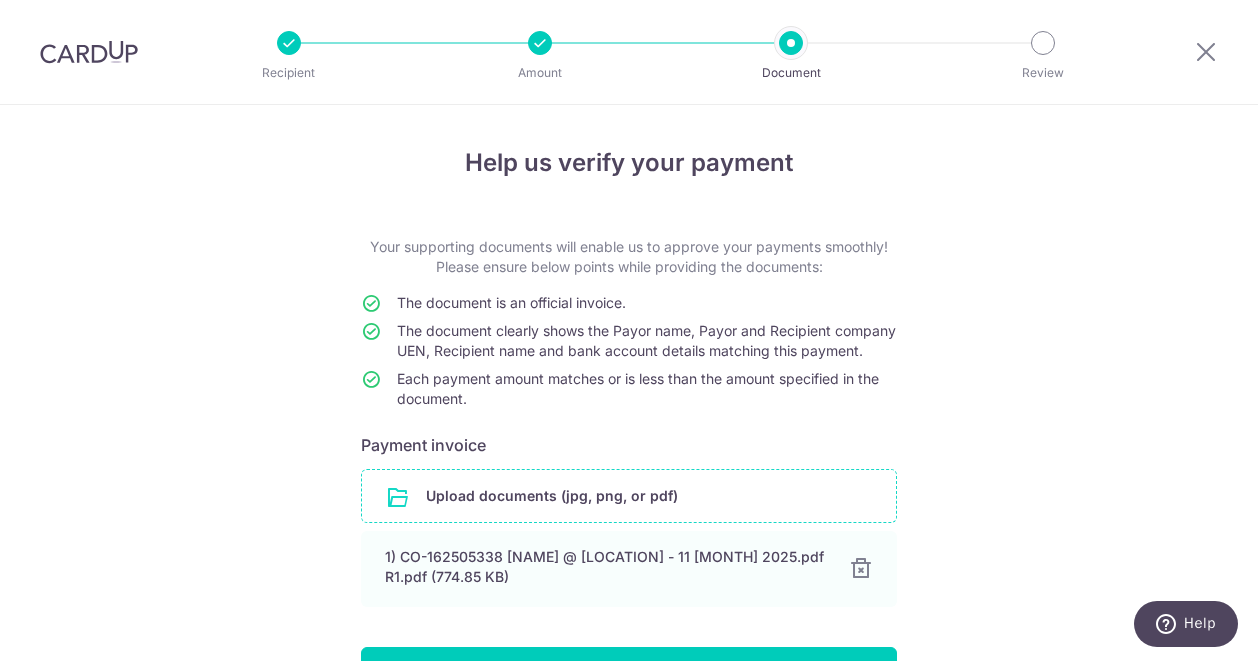 click at bounding box center [629, 496] 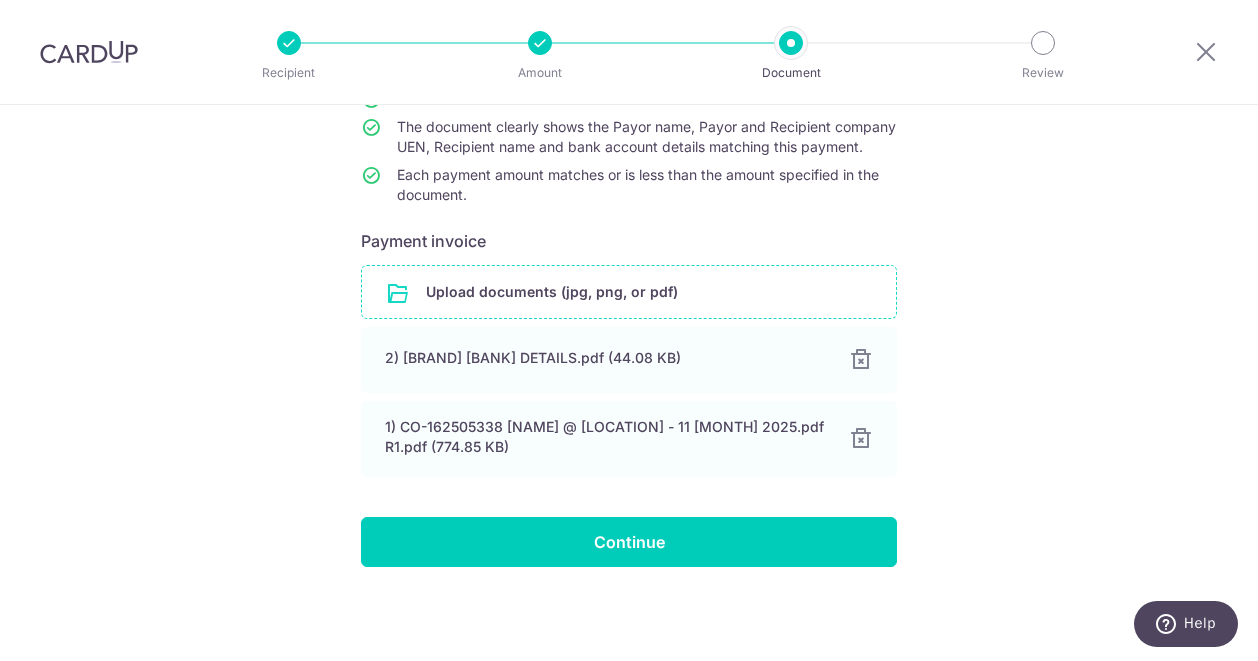 scroll, scrollTop: 224, scrollLeft: 0, axis: vertical 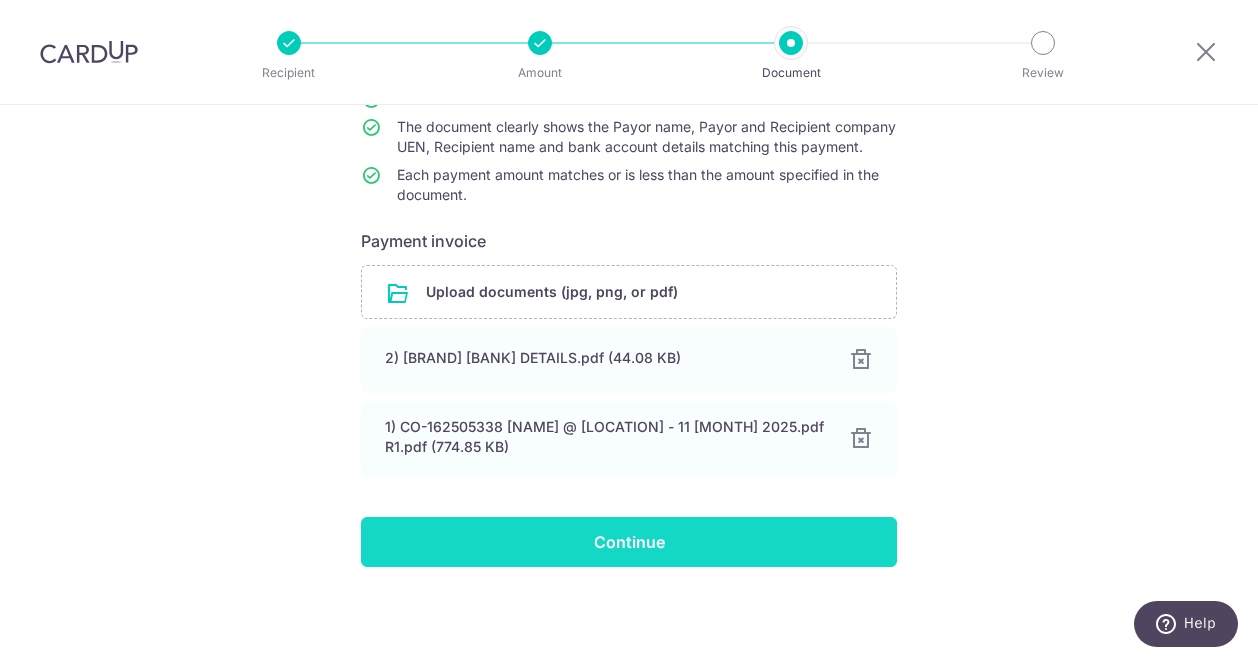 click on "Continue" at bounding box center [629, 542] 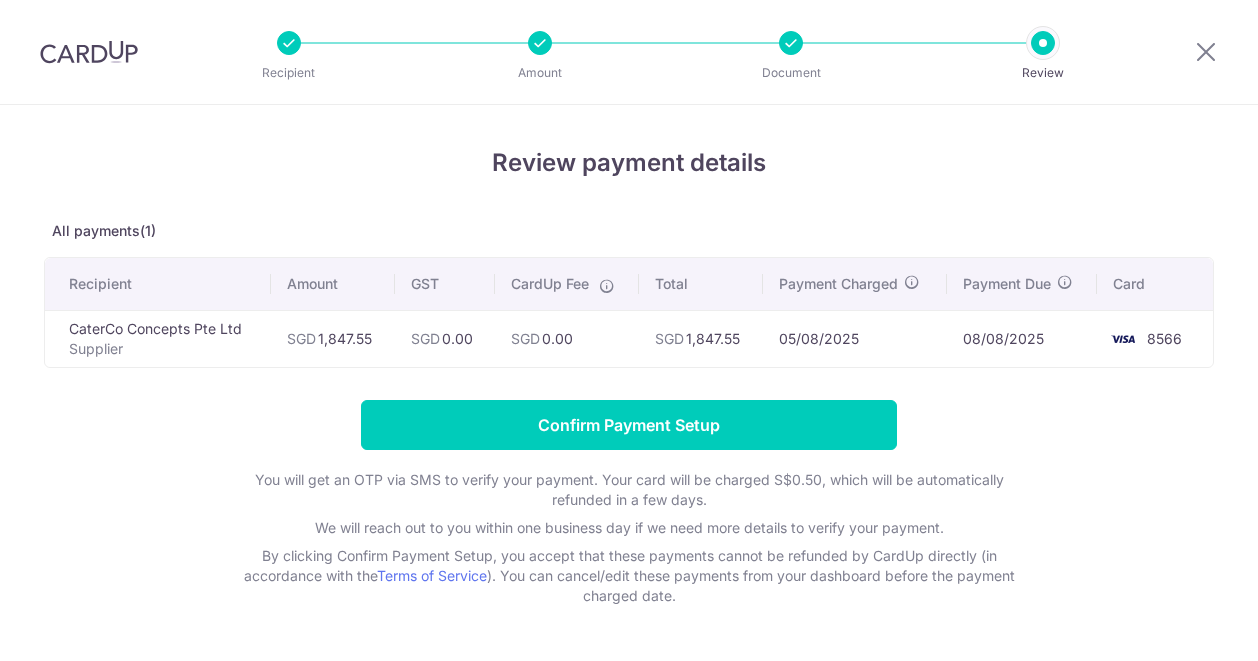 scroll, scrollTop: 0, scrollLeft: 0, axis: both 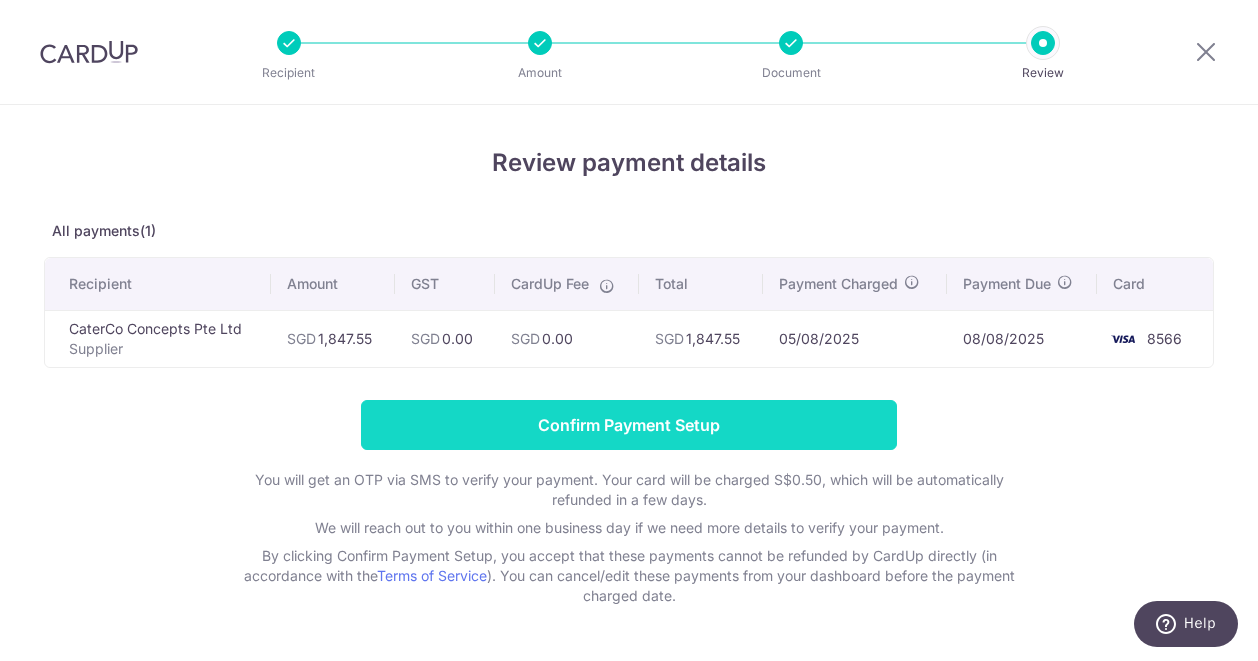 click on "Confirm Payment Setup" at bounding box center [629, 425] 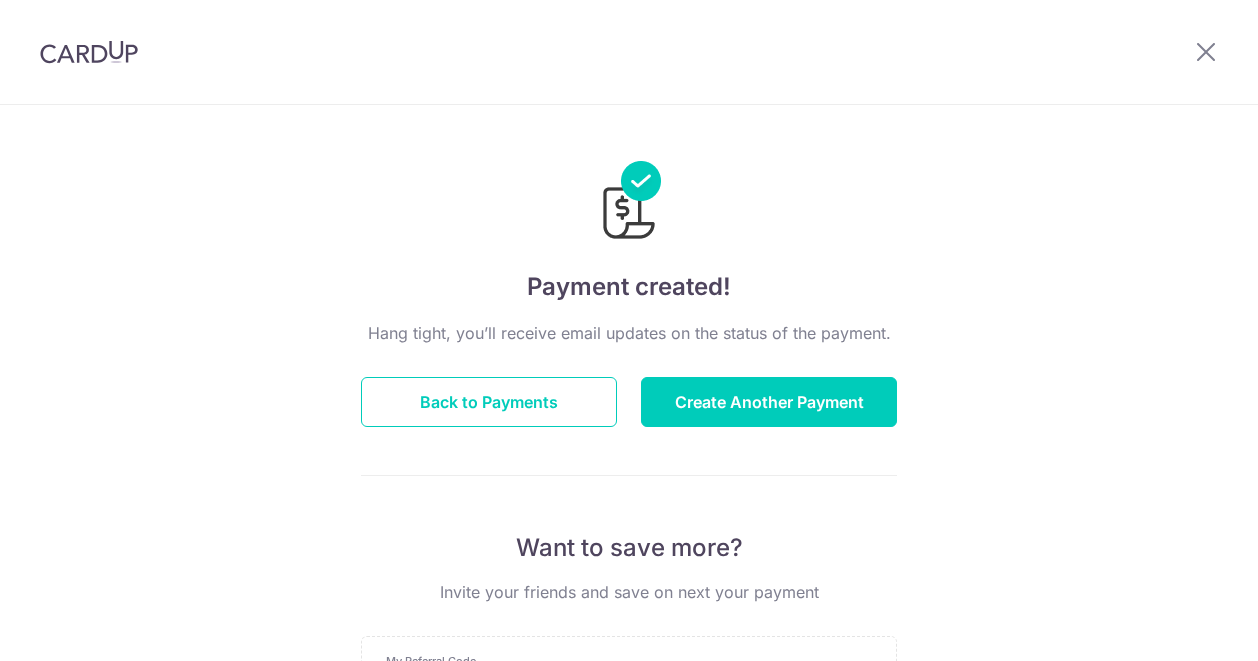 scroll, scrollTop: 0, scrollLeft: 0, axis: both 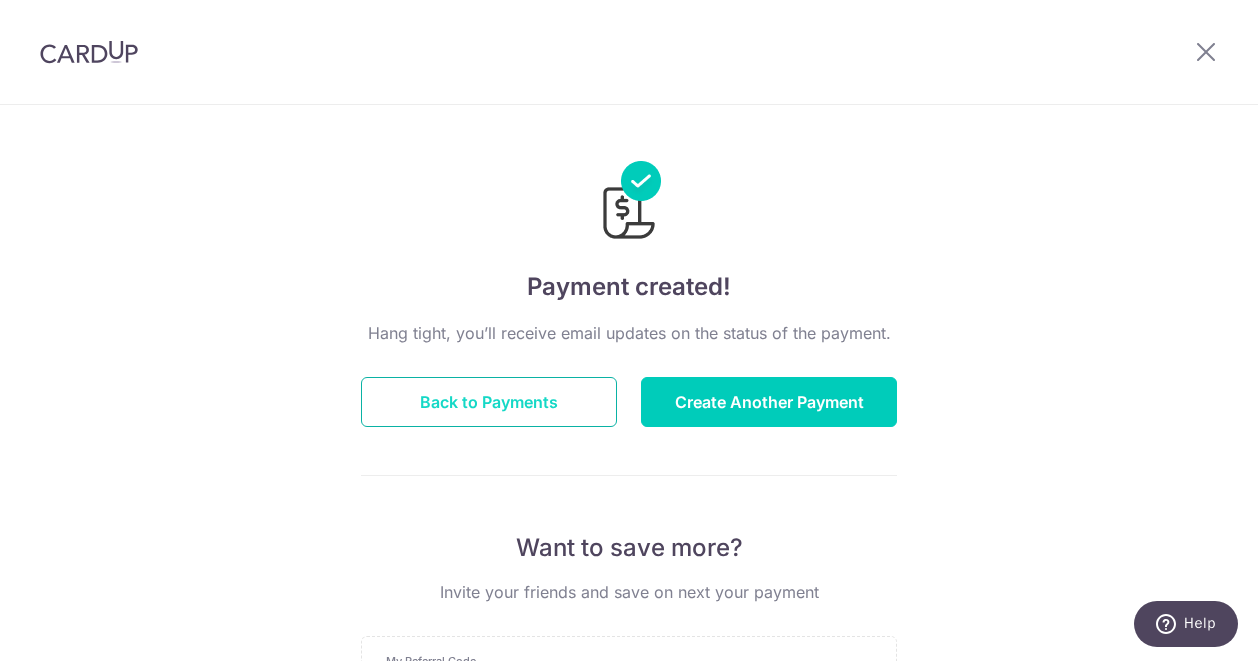 click on "Back to Payments" at bounding box center (489, 402) 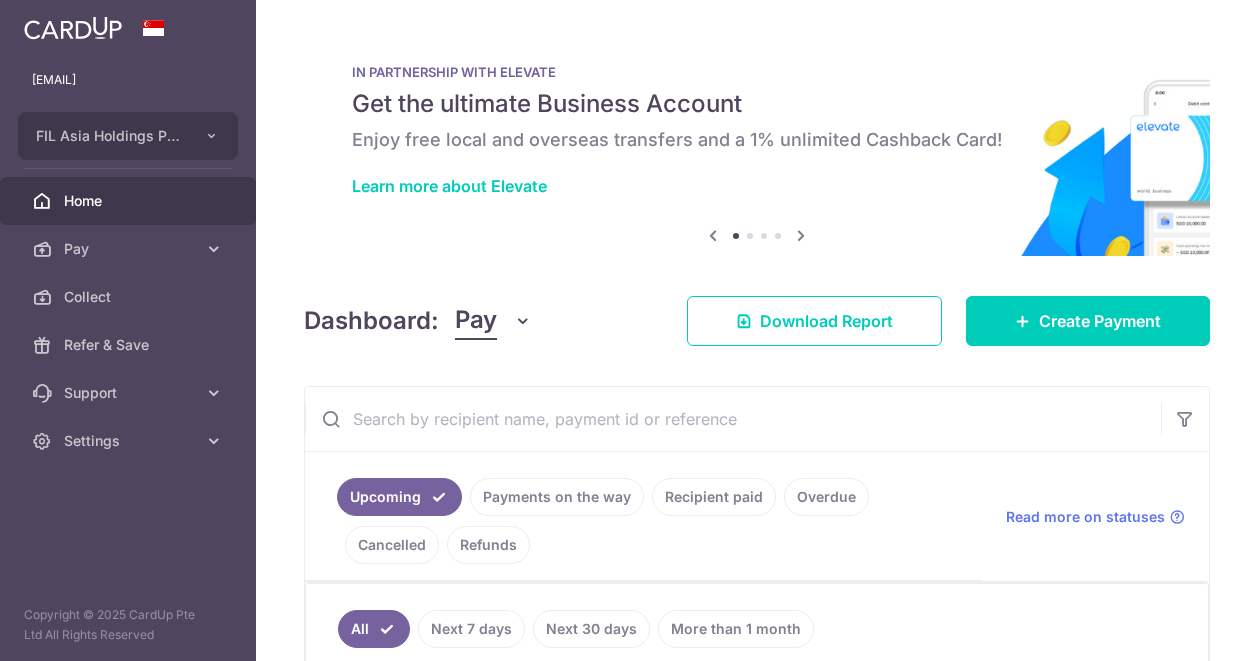 scroll, scrollTop: 0, scrollLeft: 0, axis: both 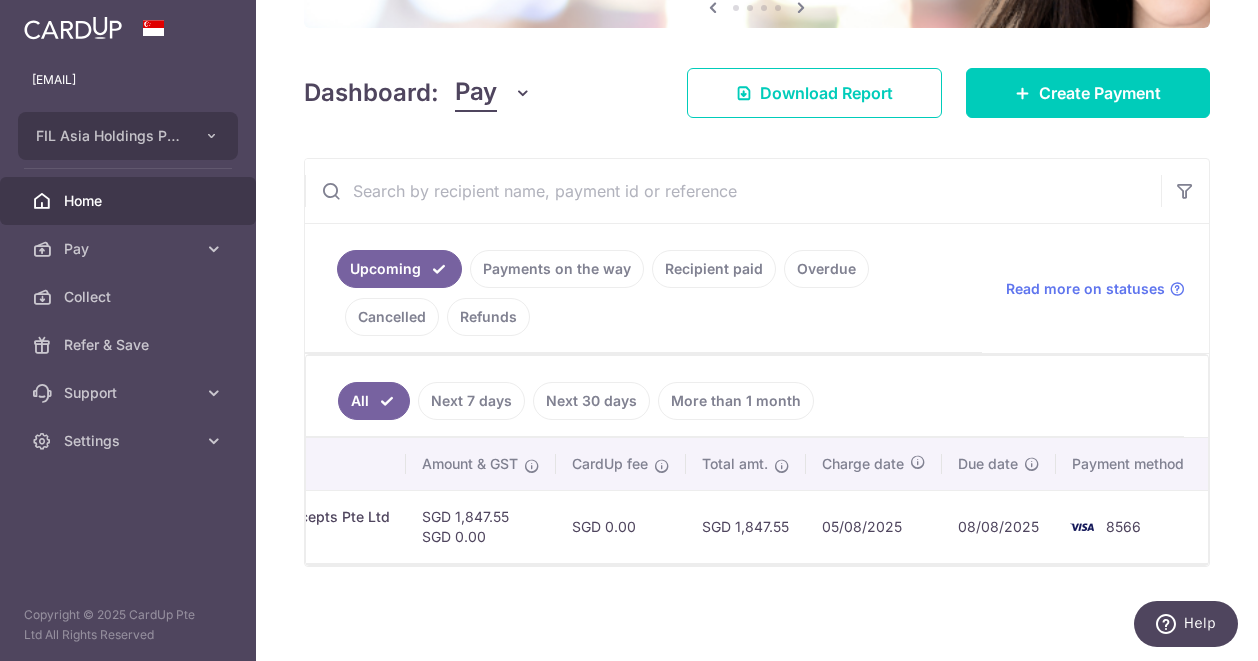 click on "8566" at bounding box center [1132, 526] 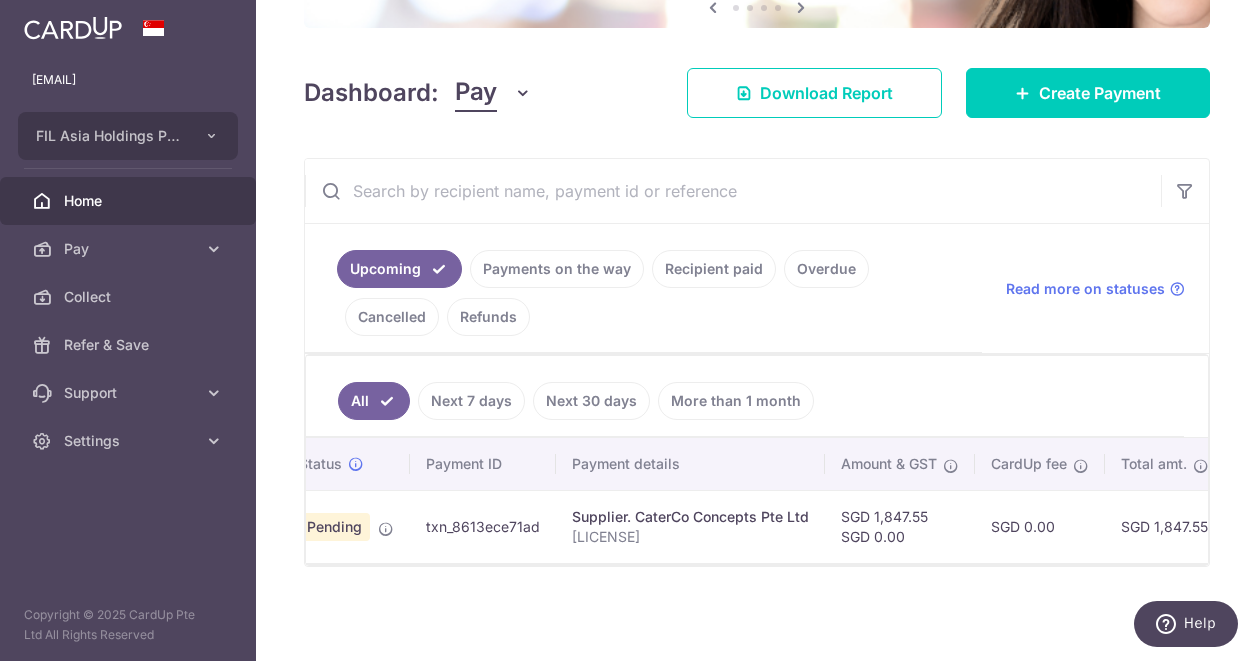 scroll, scrollTop: 0, scrollLeft: 0, axis: both 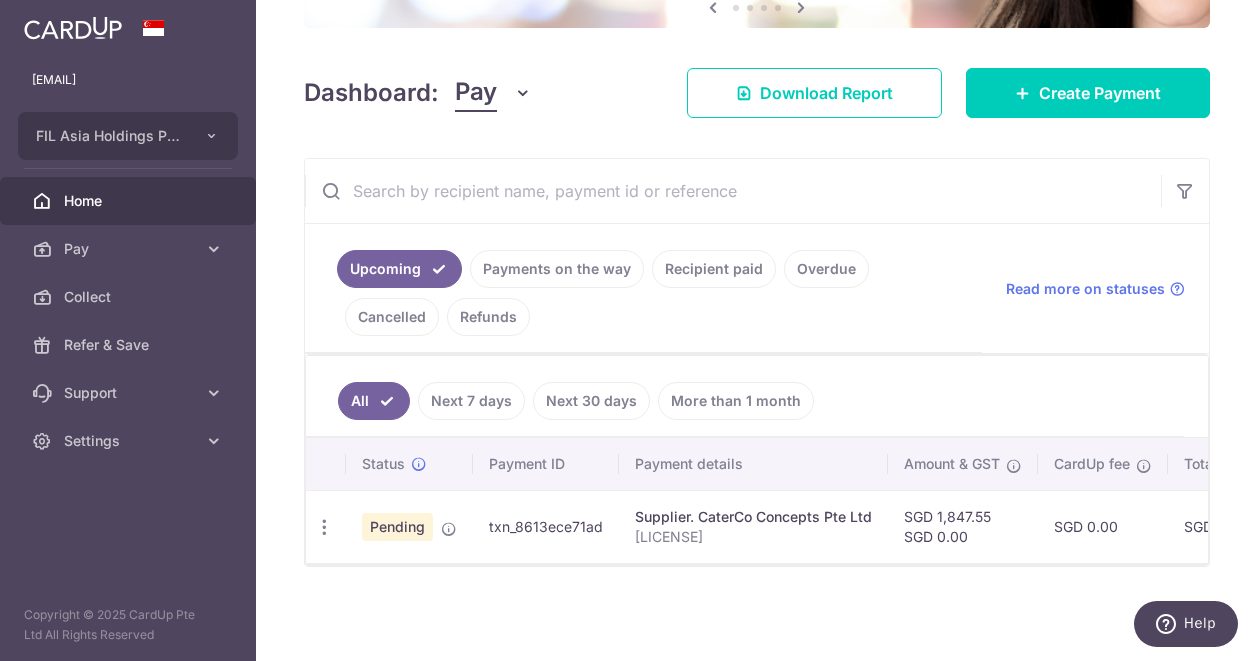 click on "txn_8613ece71ad" at bounding box center [546, 526] 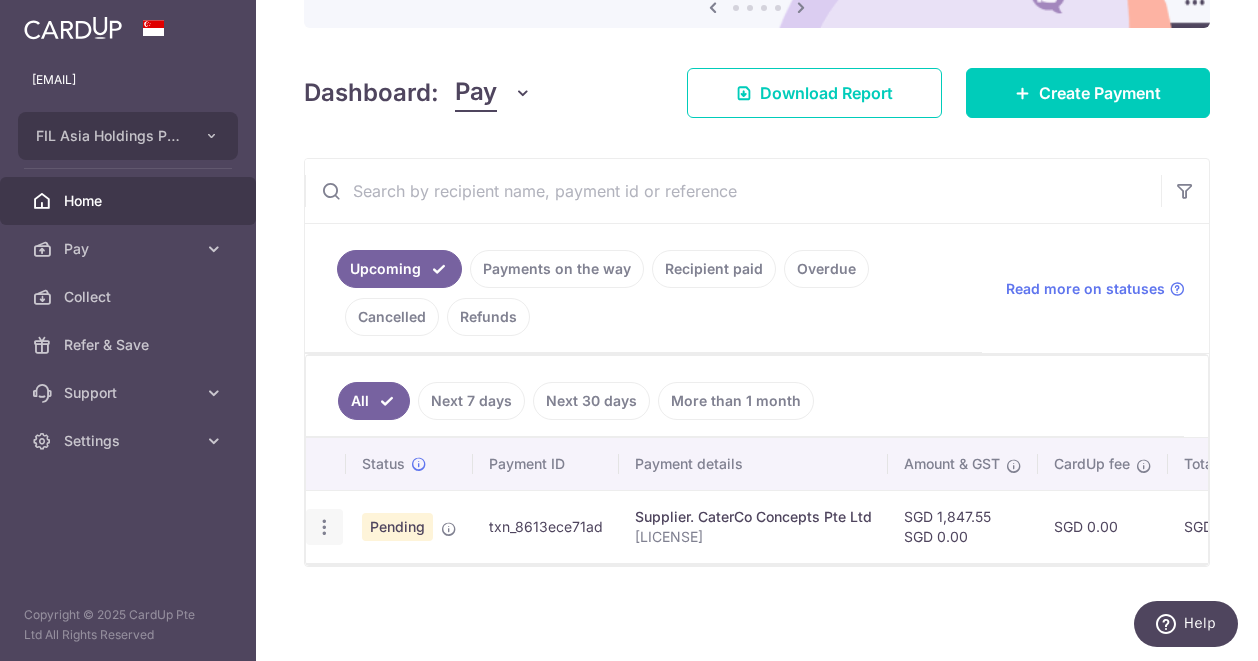 click at bounding box center (324, 527) 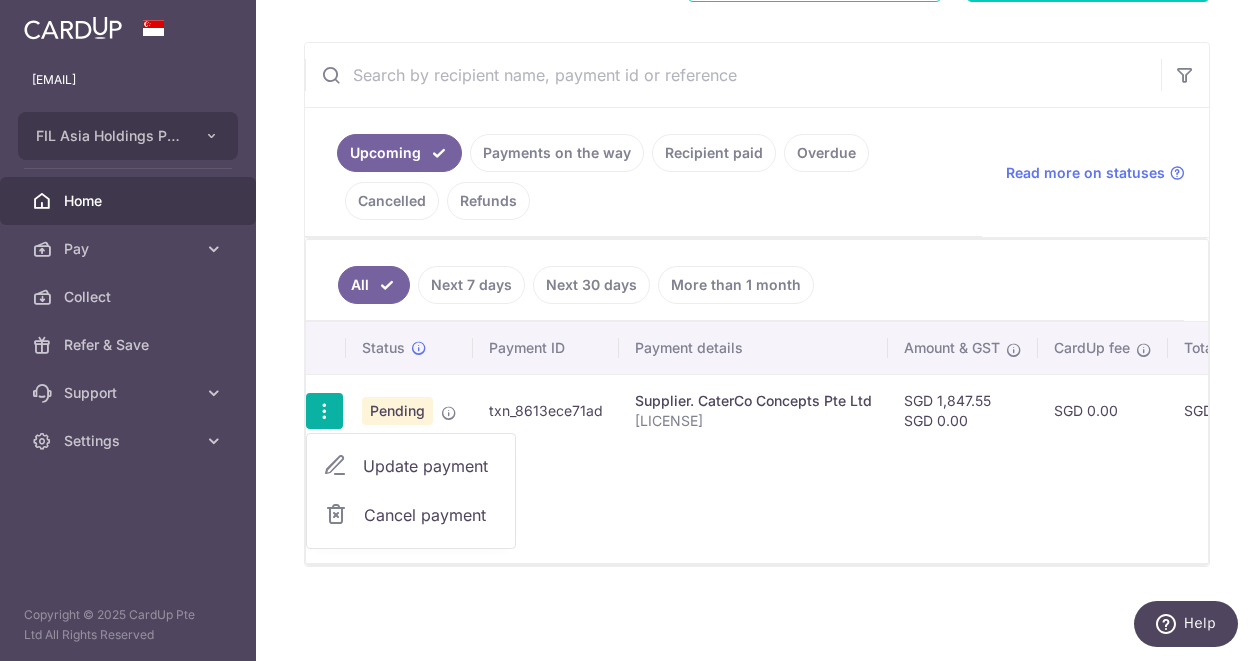 click on "Update payment" at bounding box center (431, 466) 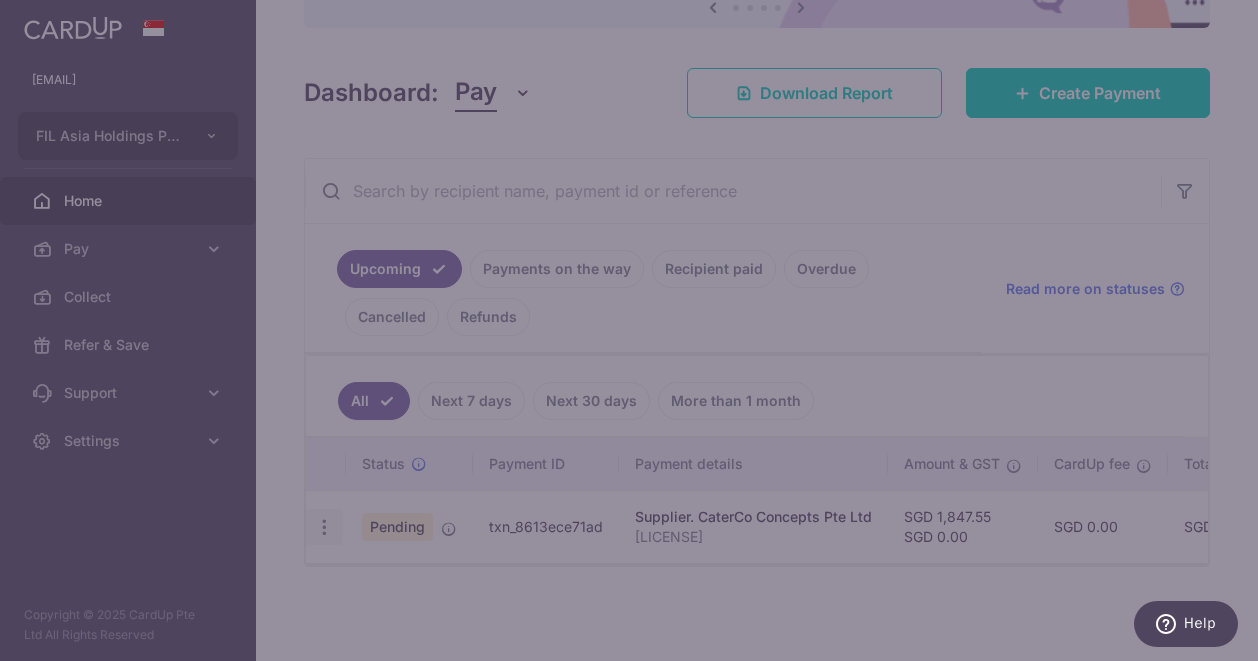 scroll, scrollTop: 238, scrollLeft: 0, axis: vertical 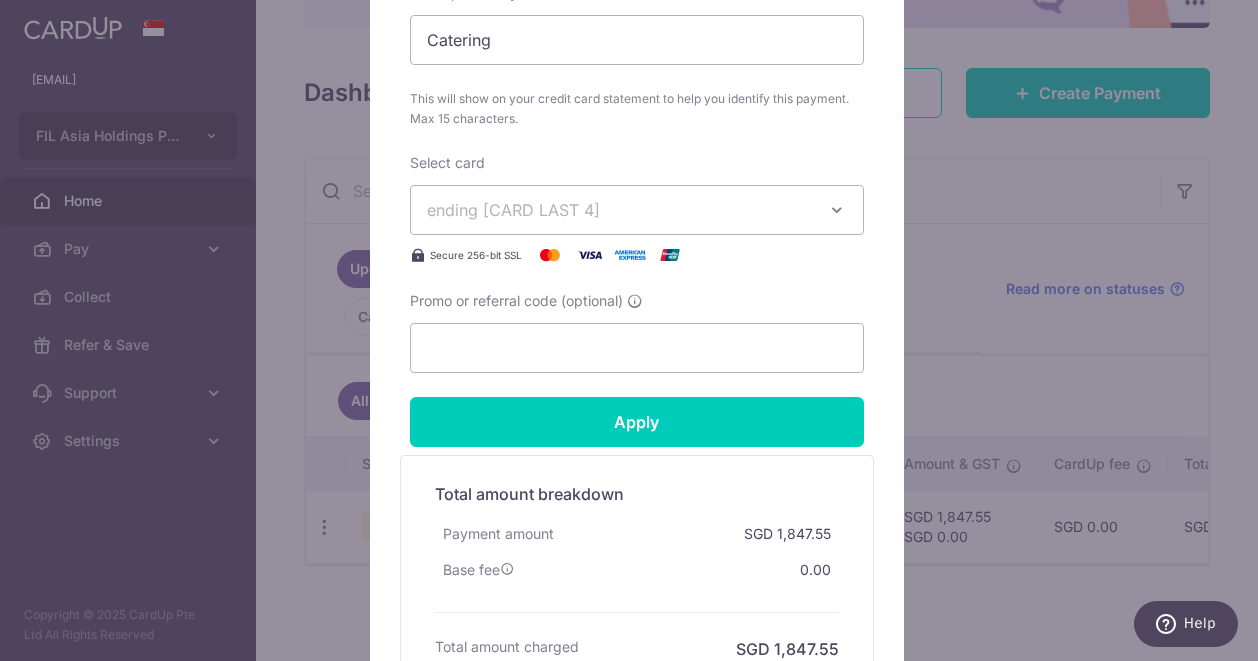 click on "By clicking apply,  you will make changes to all   payments to  CaterCo Concepts Pte Ltd  scheduled from
.
By clicking below, you confirm you are editing this payment to  CaterCo Concepts Pte Ltd  on
08/08/2025 .
1,847.55" at bounding box center [629, 330] 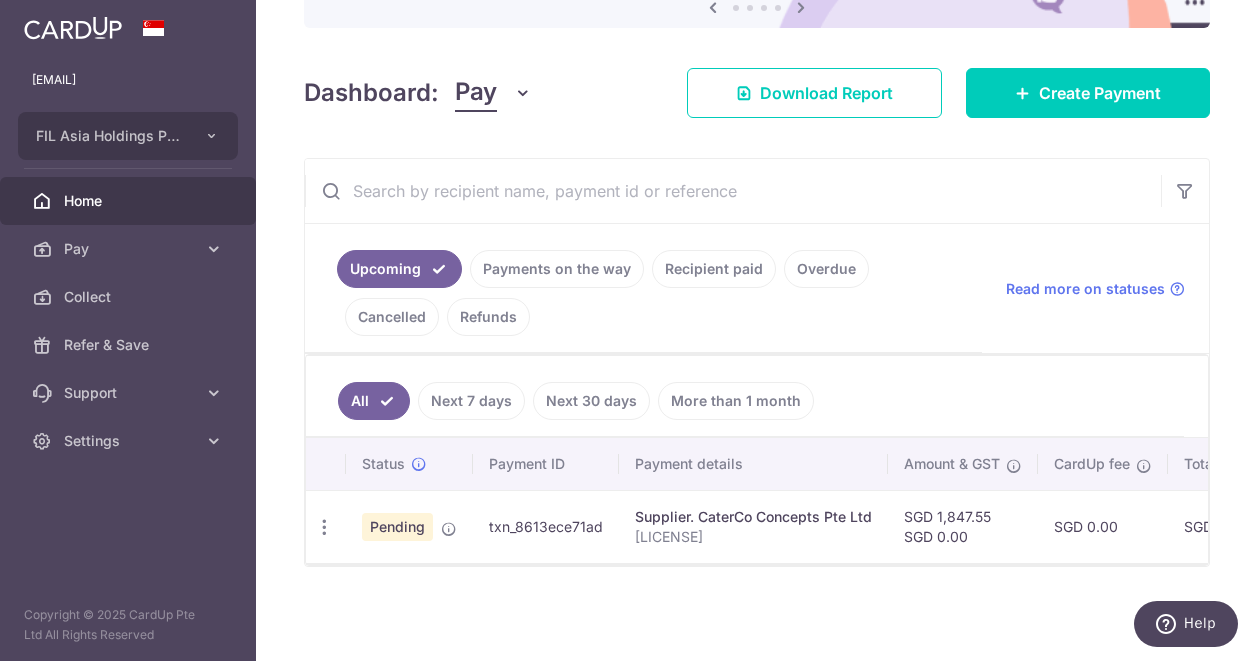click on "Supplier. CaterCo Concepts Pte Ltd" at bounding box center [753, 517] 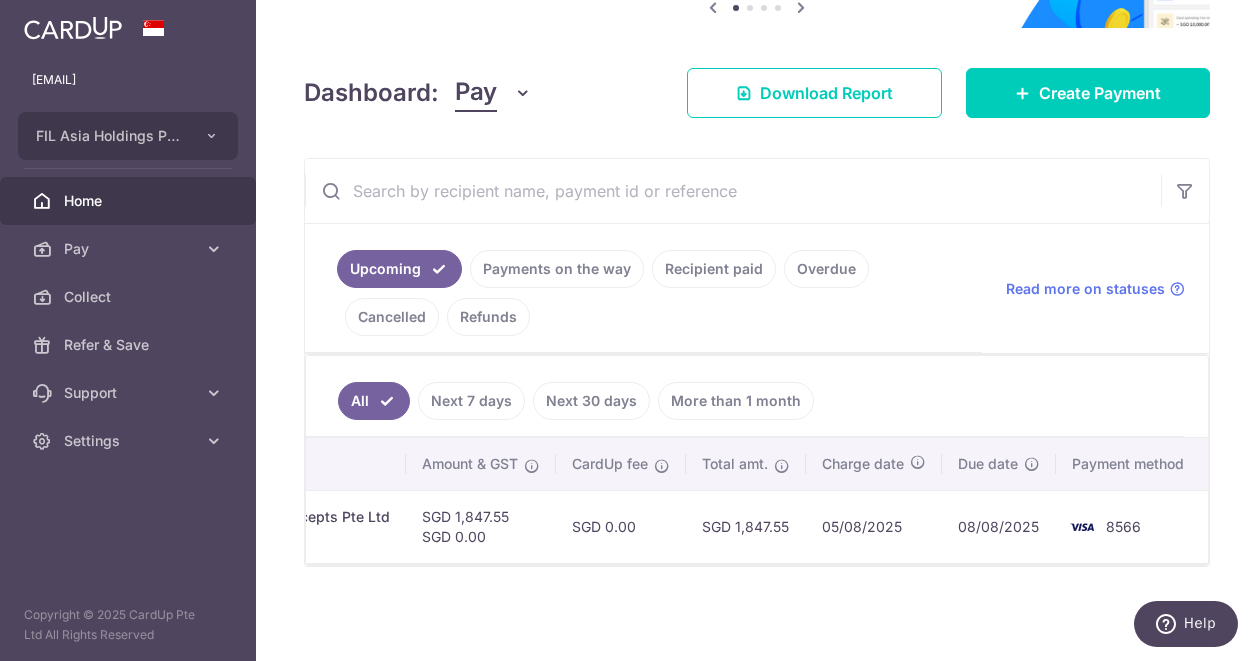 click on "Upcoming" at bounding box center (399, 269) 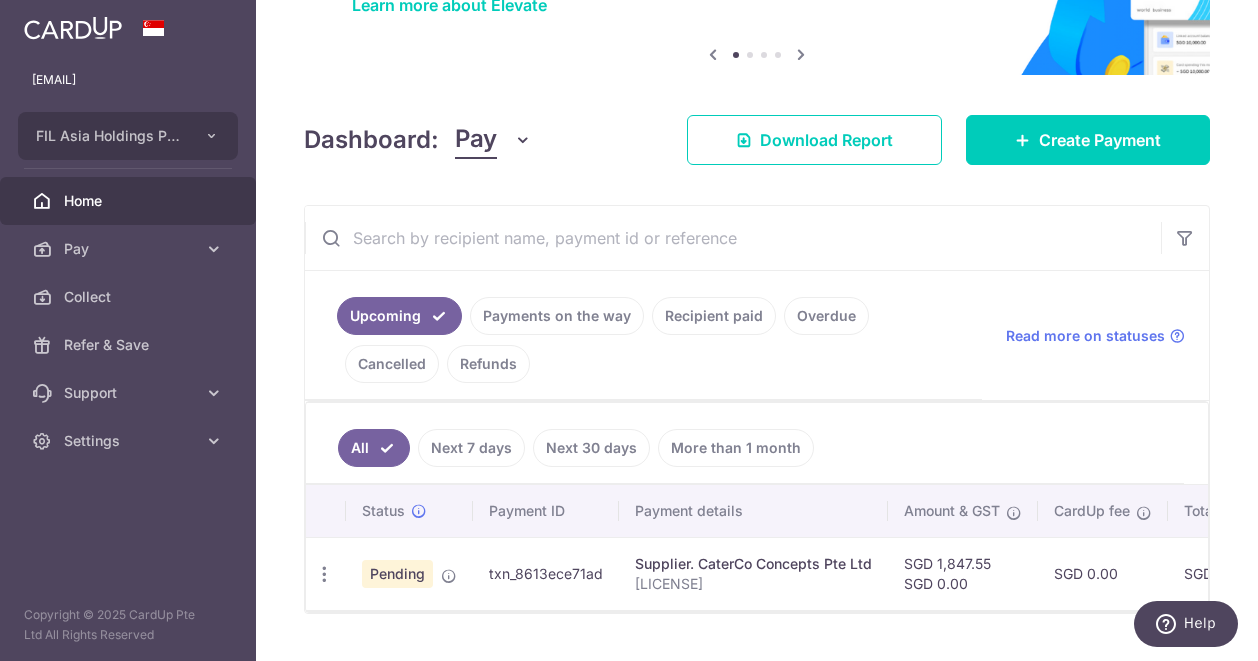 scroll, scrollTop: 238, scrollLeft: 0, axis: vertical 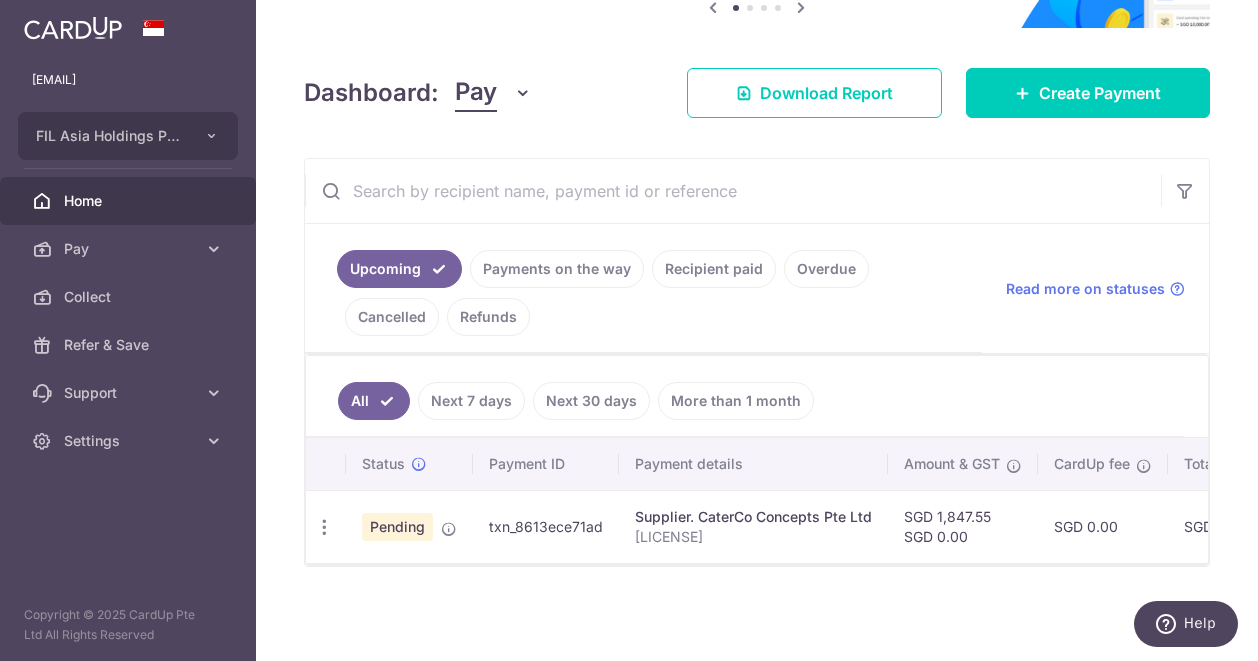 click on "Pending" at bounding box center (397, 527) 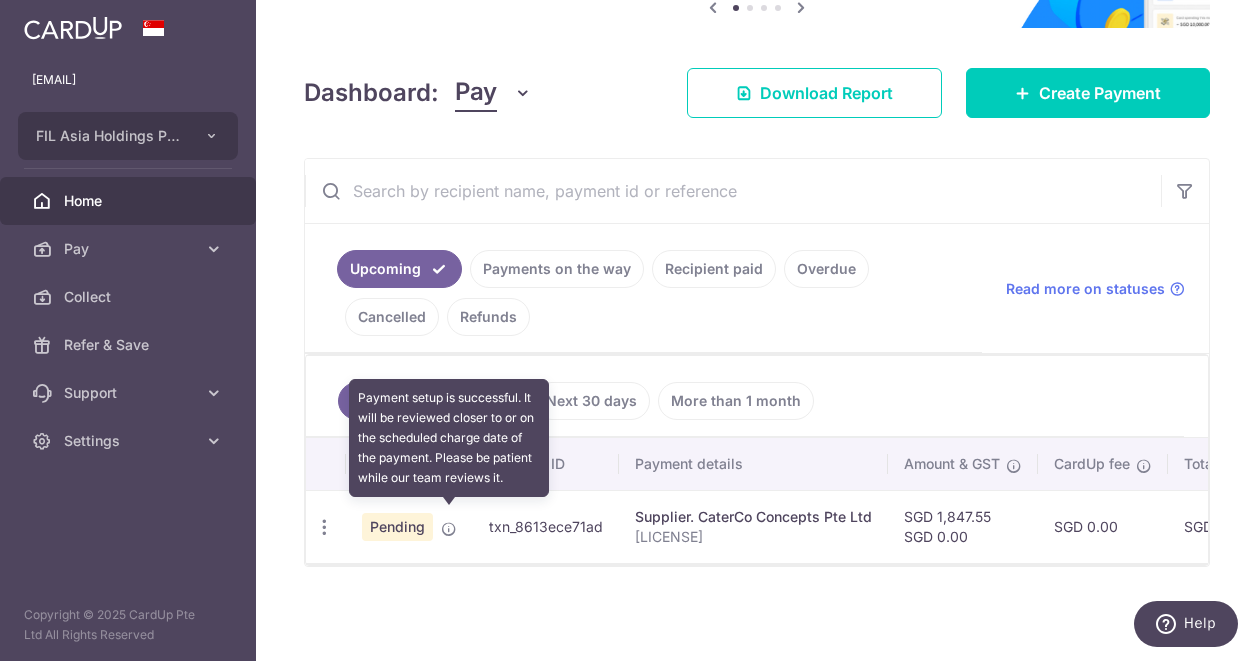 click at bounding box center [449, 529] 